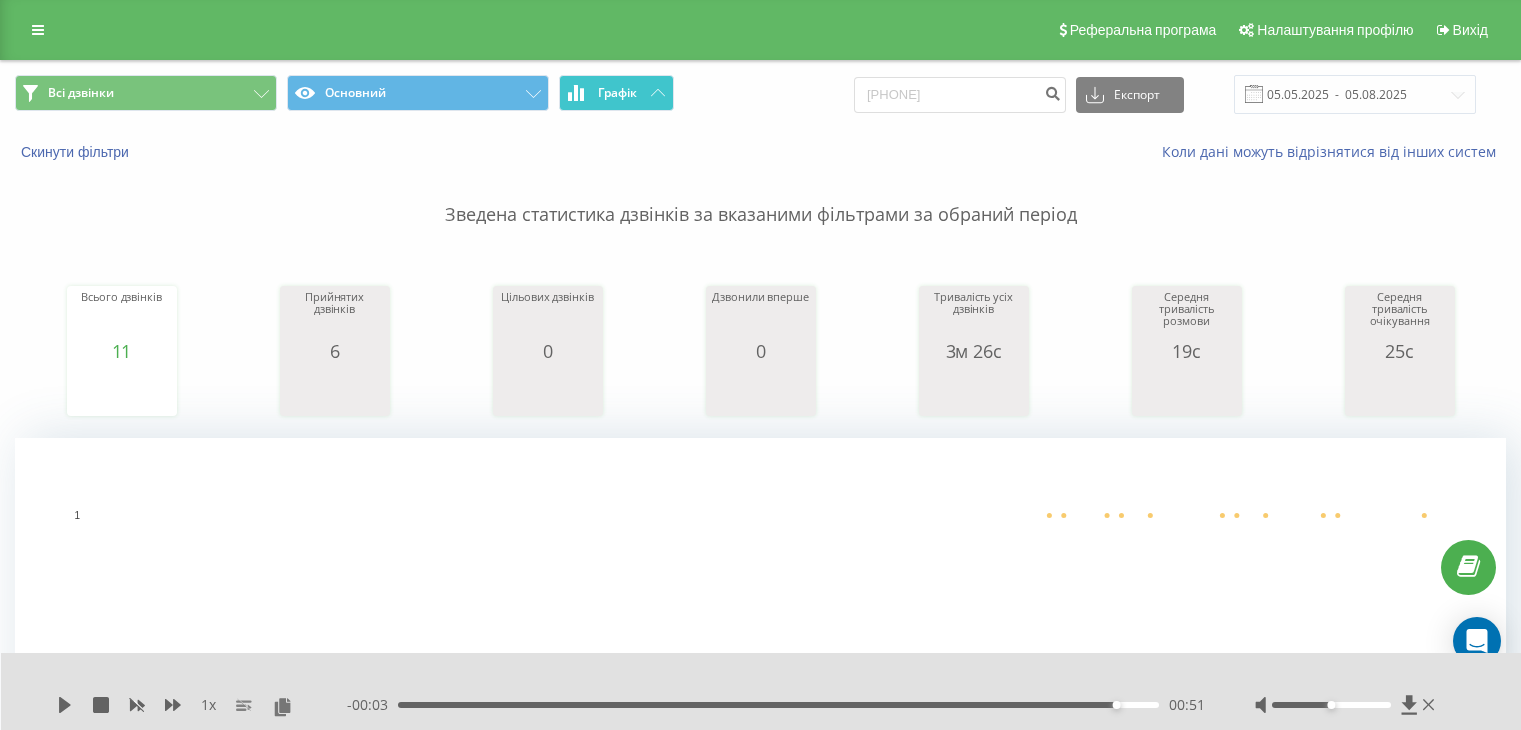 scroll, scrollTop: 0, scrollLeft: 0, axis: both 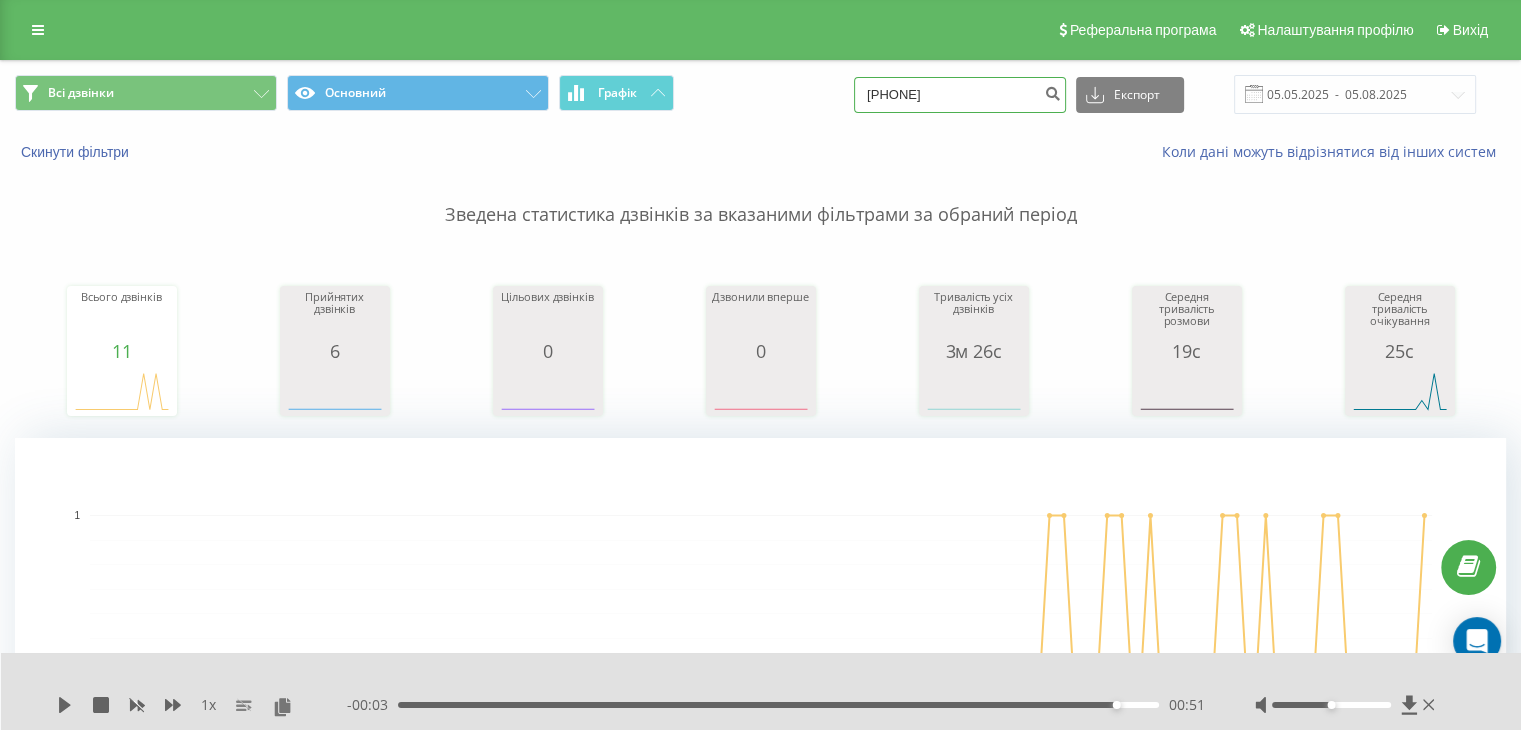 drag, startPoint x: 989, startPoint y: 97, endPoint x: 559, endPoint y: 36, distance: 434.3052 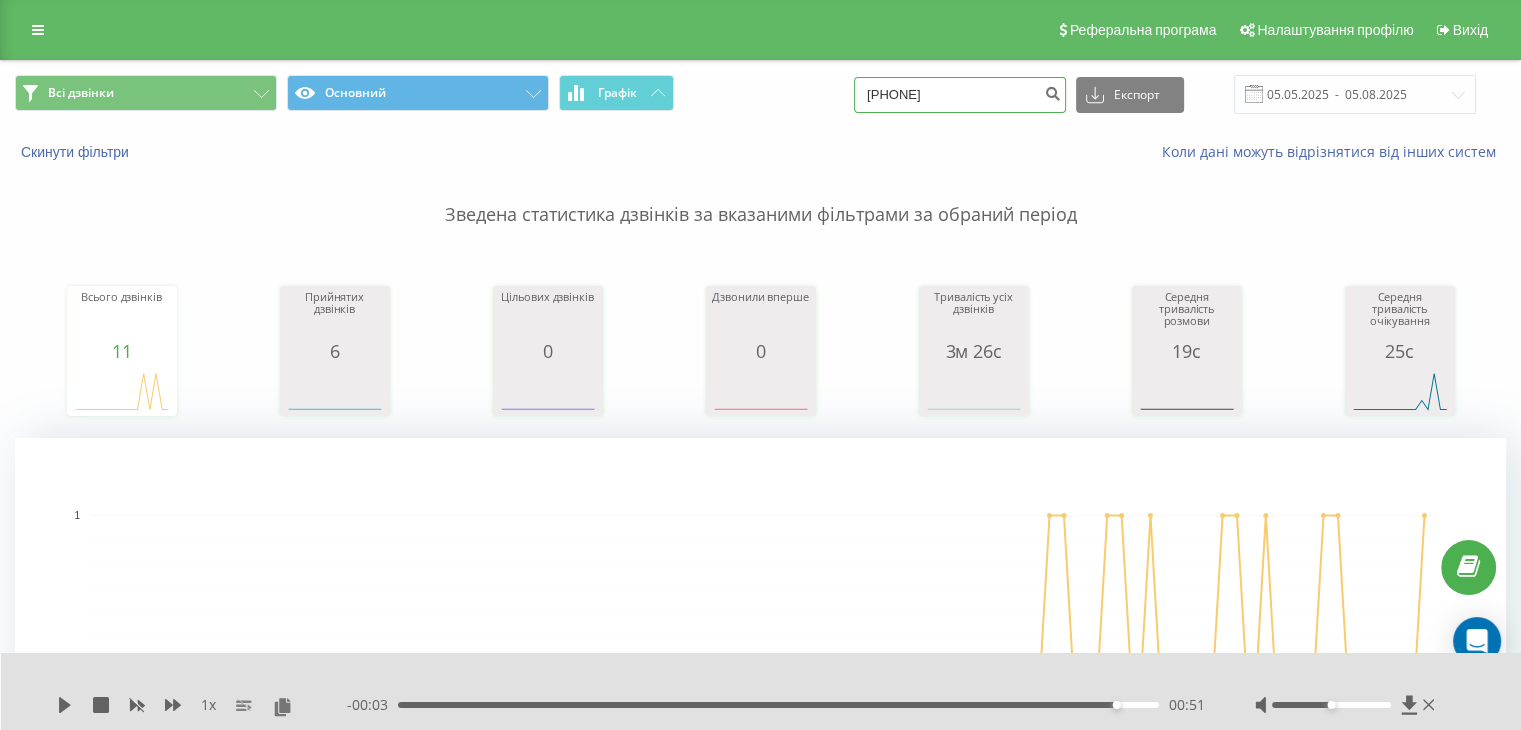 click on "380675782395" at bounding box center (960, 95) 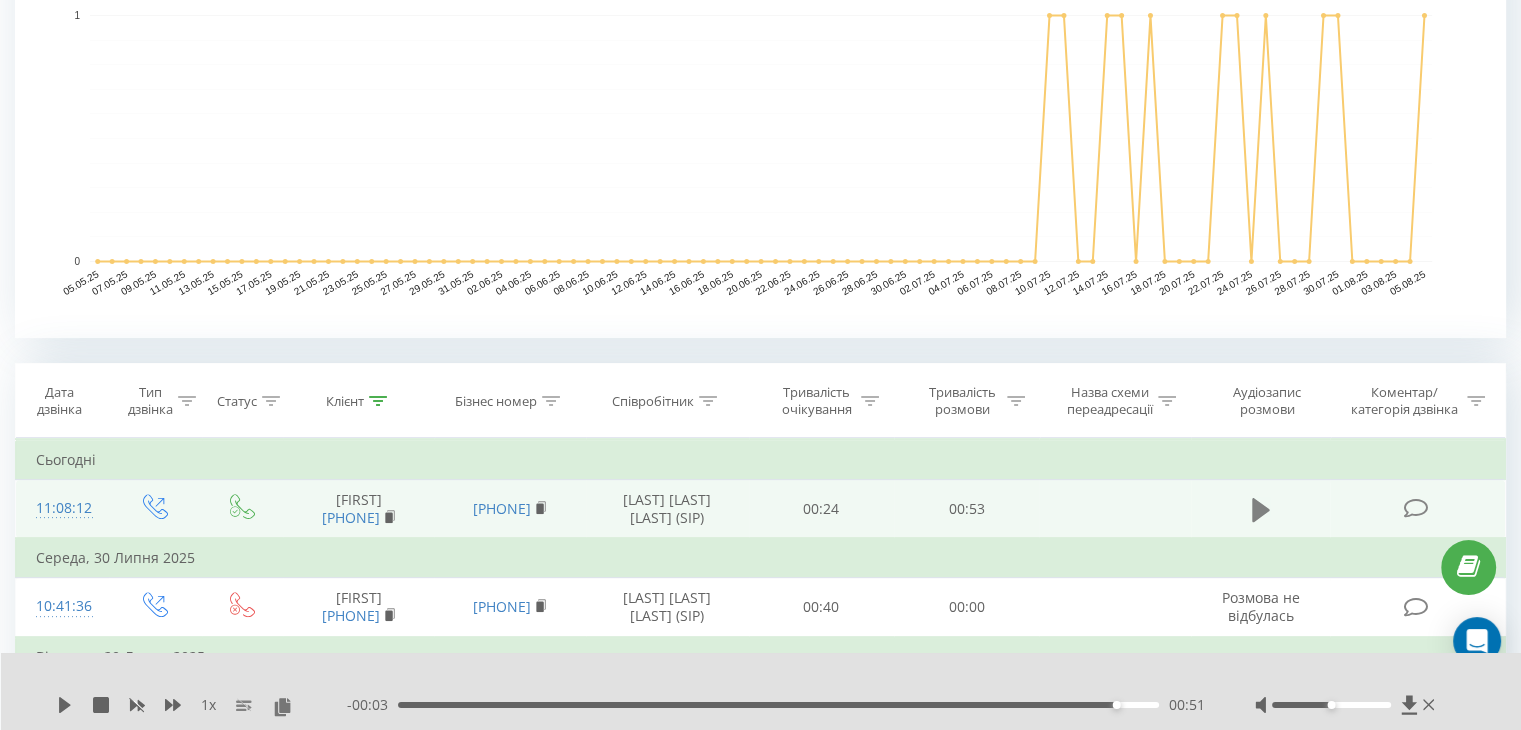 type on "380675782395" 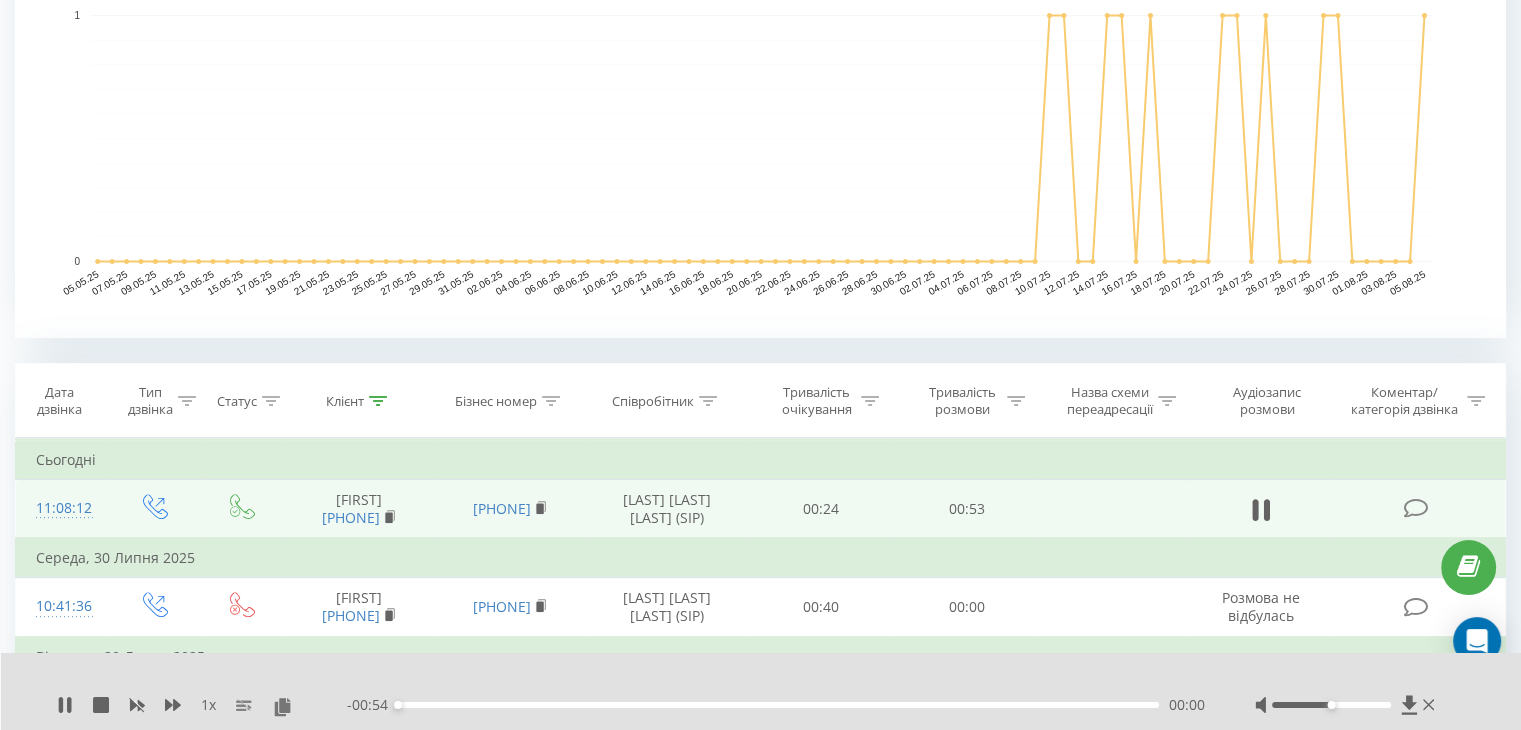 click on "00:00" at bounding box center [778, 705] 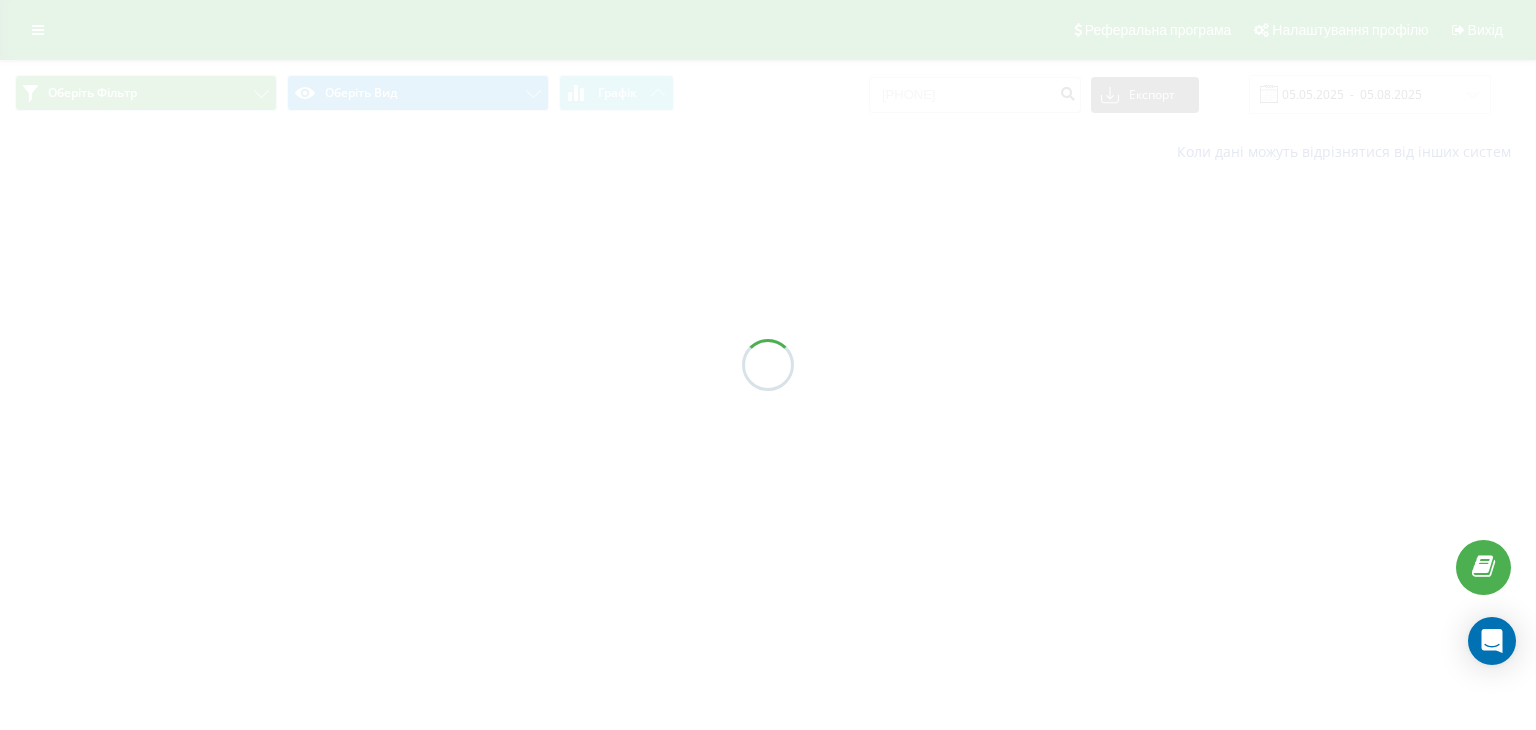 scroll, scrollTop: 0, scrollLeft: 0, axis: both 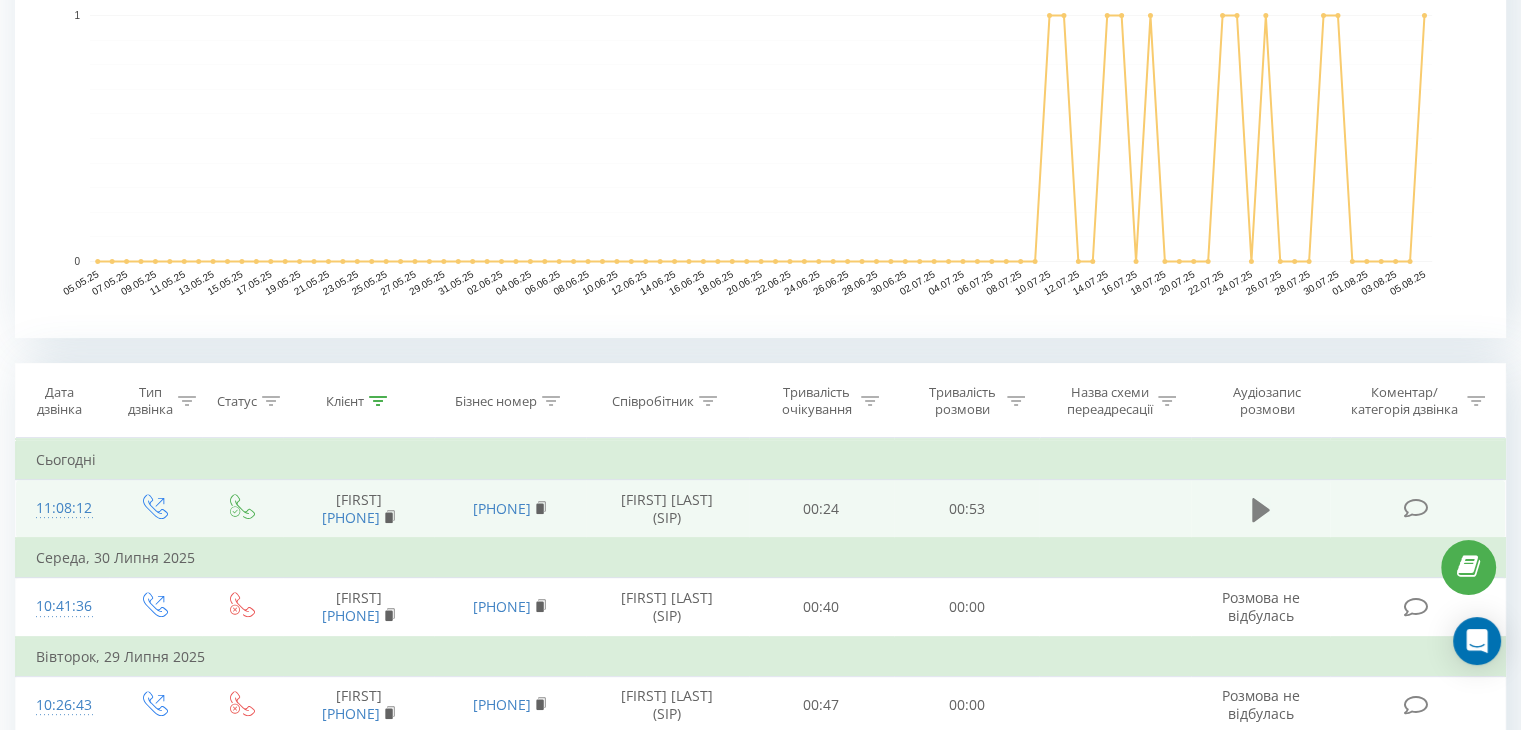 click at bounding box center [1261, 510] 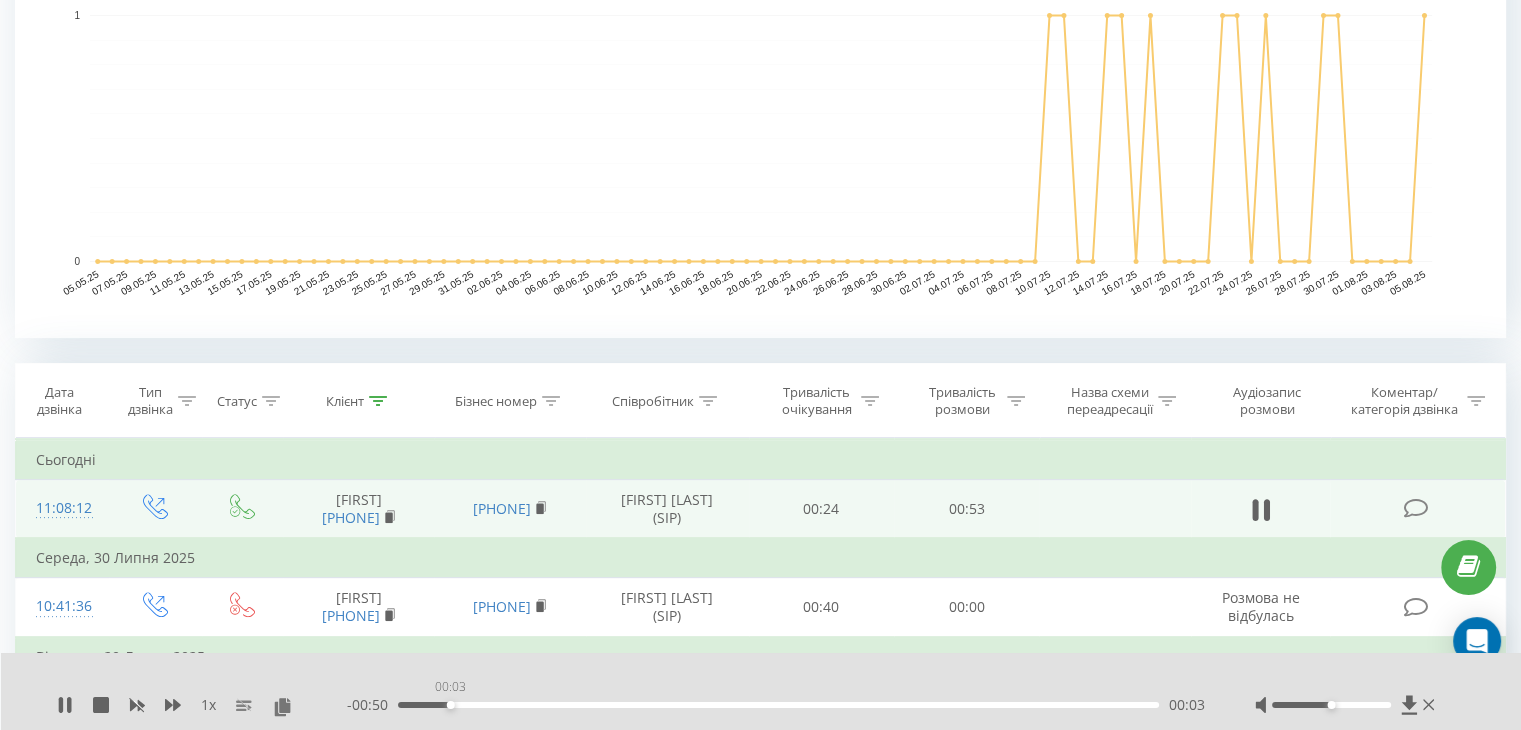 click on "00:03" at bounding box center (778, 705) 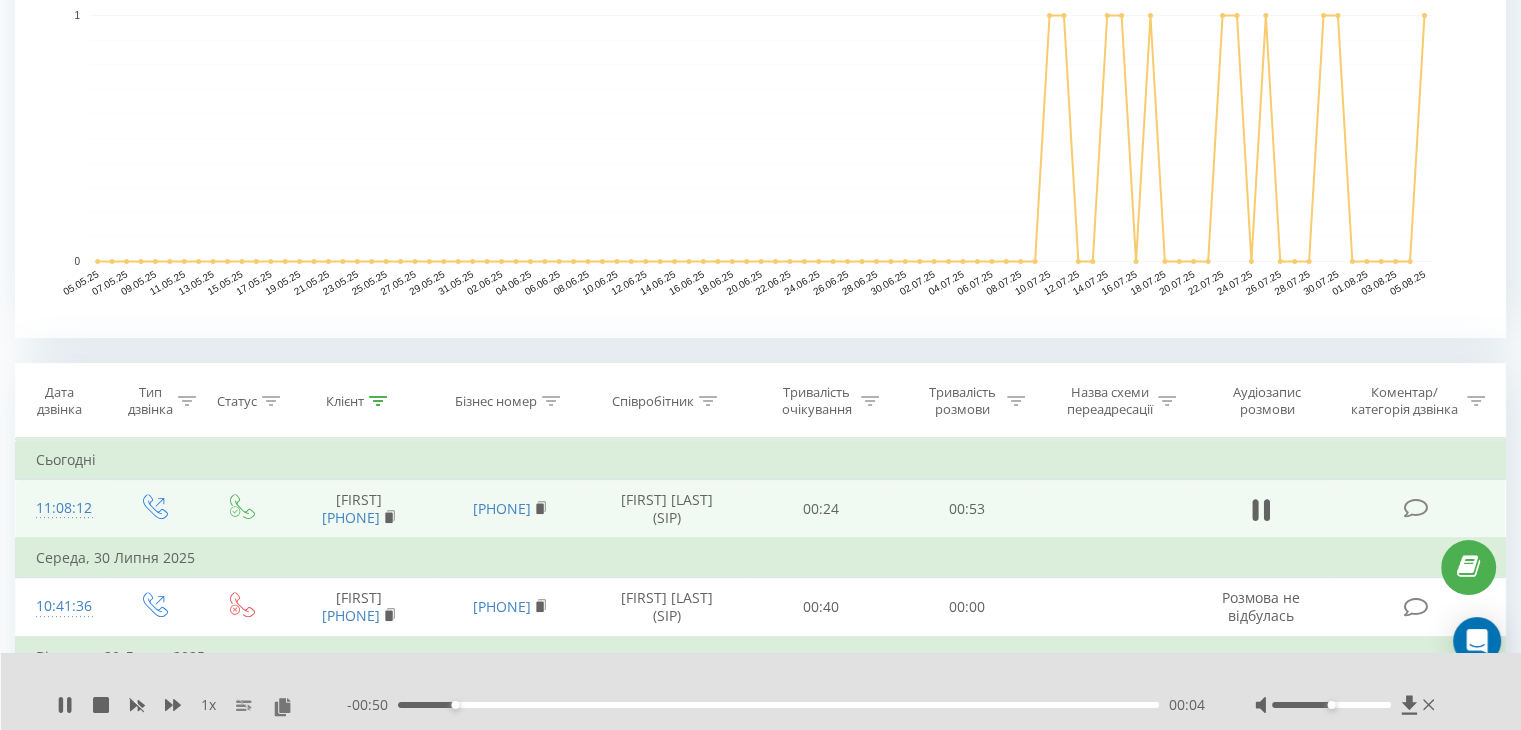 click on "00:04" at bounding box center [778, 705] 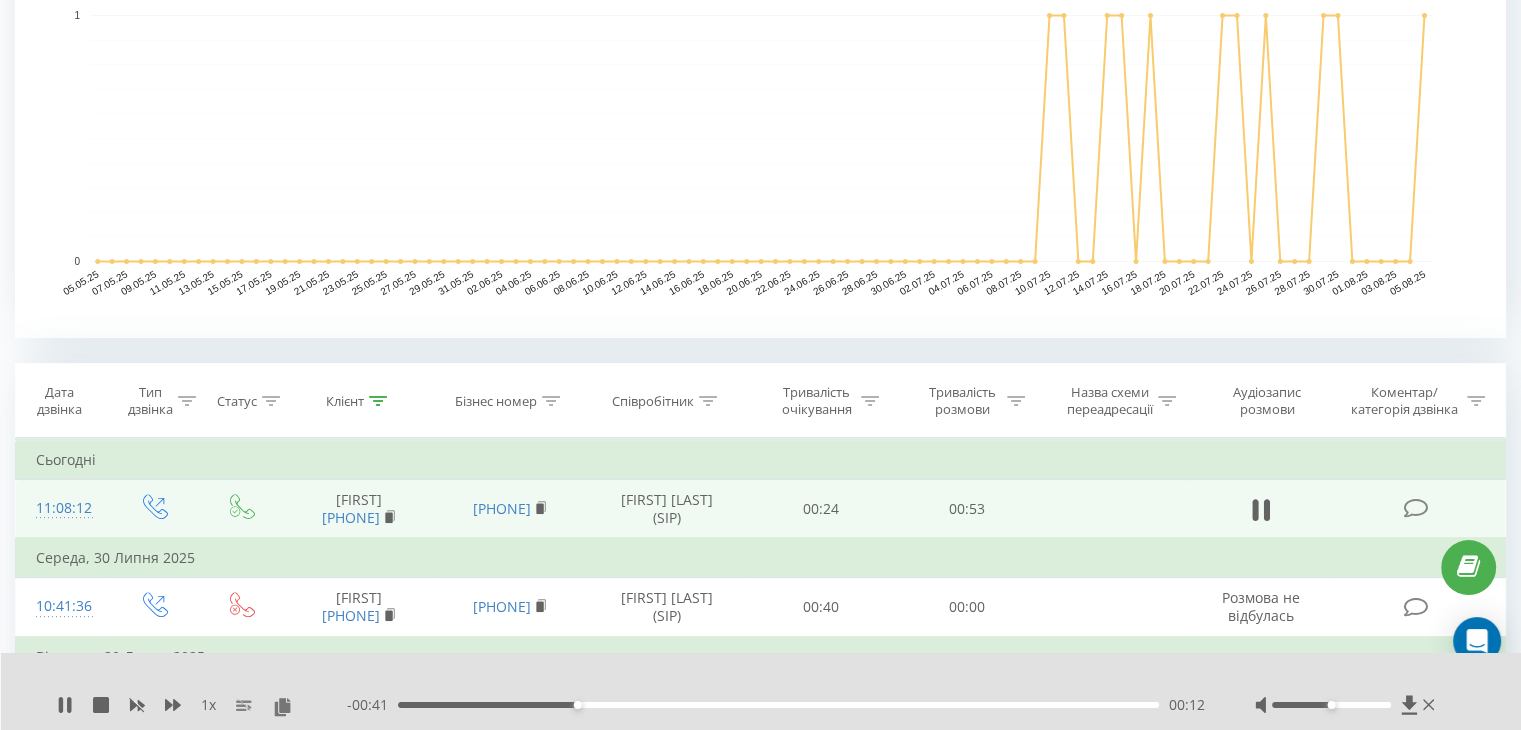 scroll, scrollTop: 0, scrollLeft: 0, axis: both 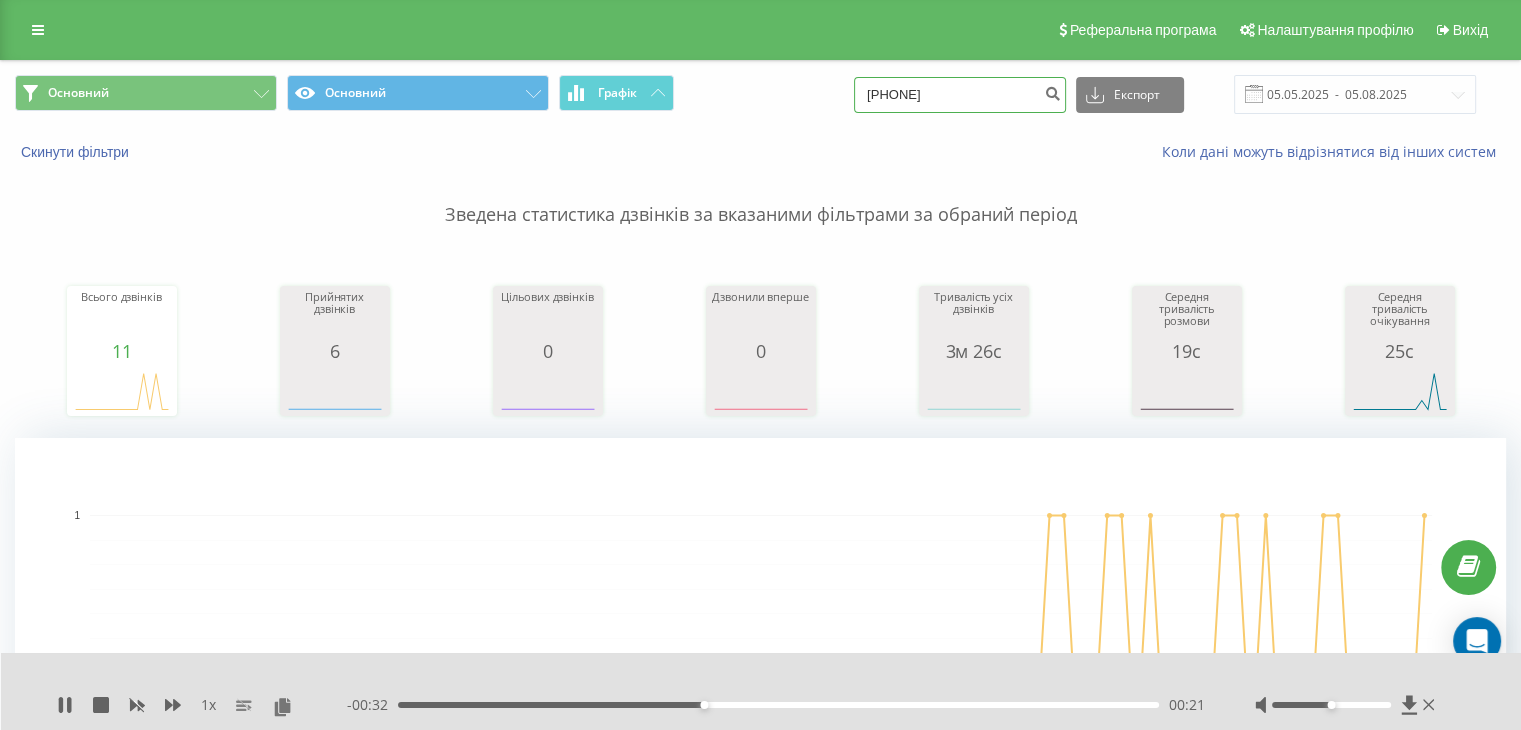 drag, startPoint x: 1009, startPoint y: 87, endPoint x: 665, endPoint y: 45, distance: 346.55447 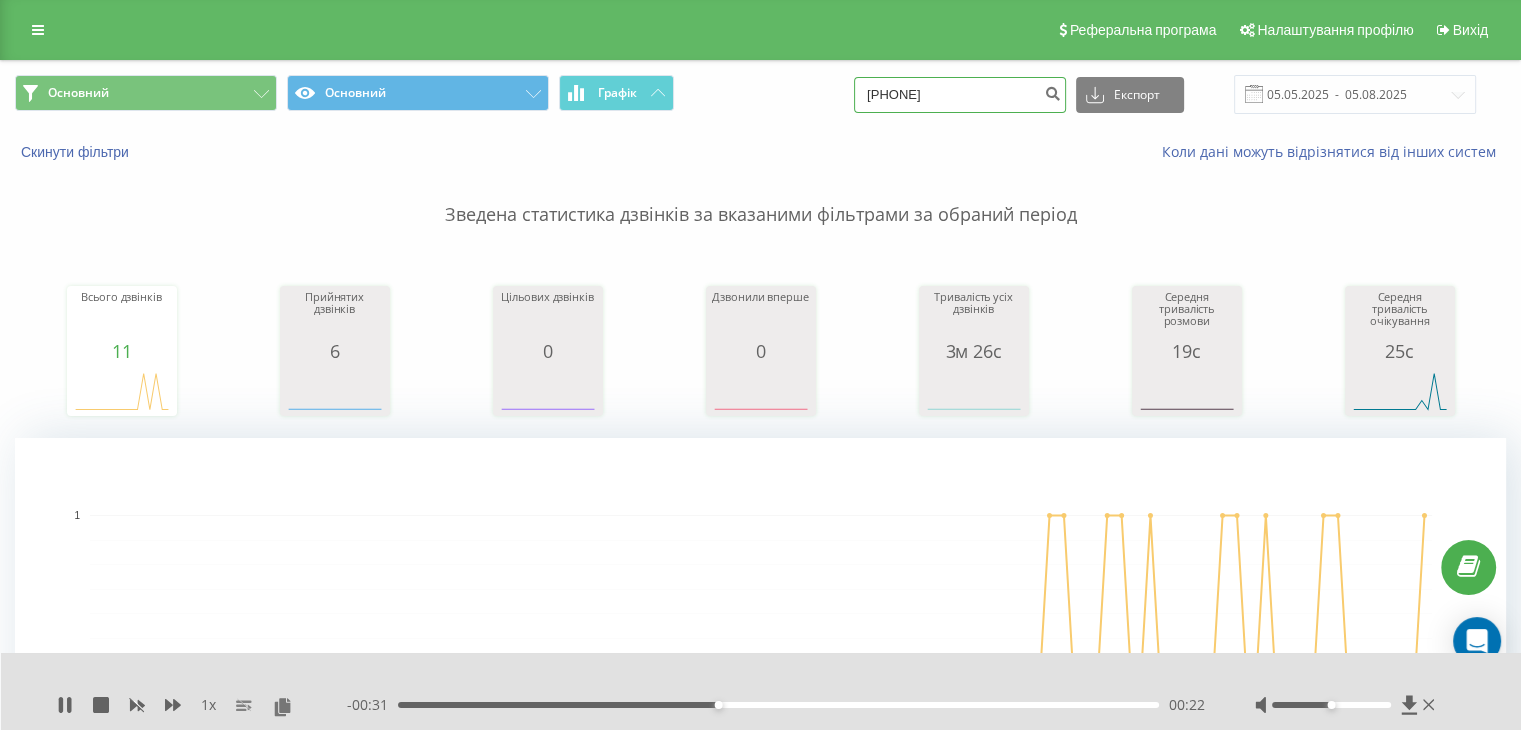 paste on "[PHONE]" 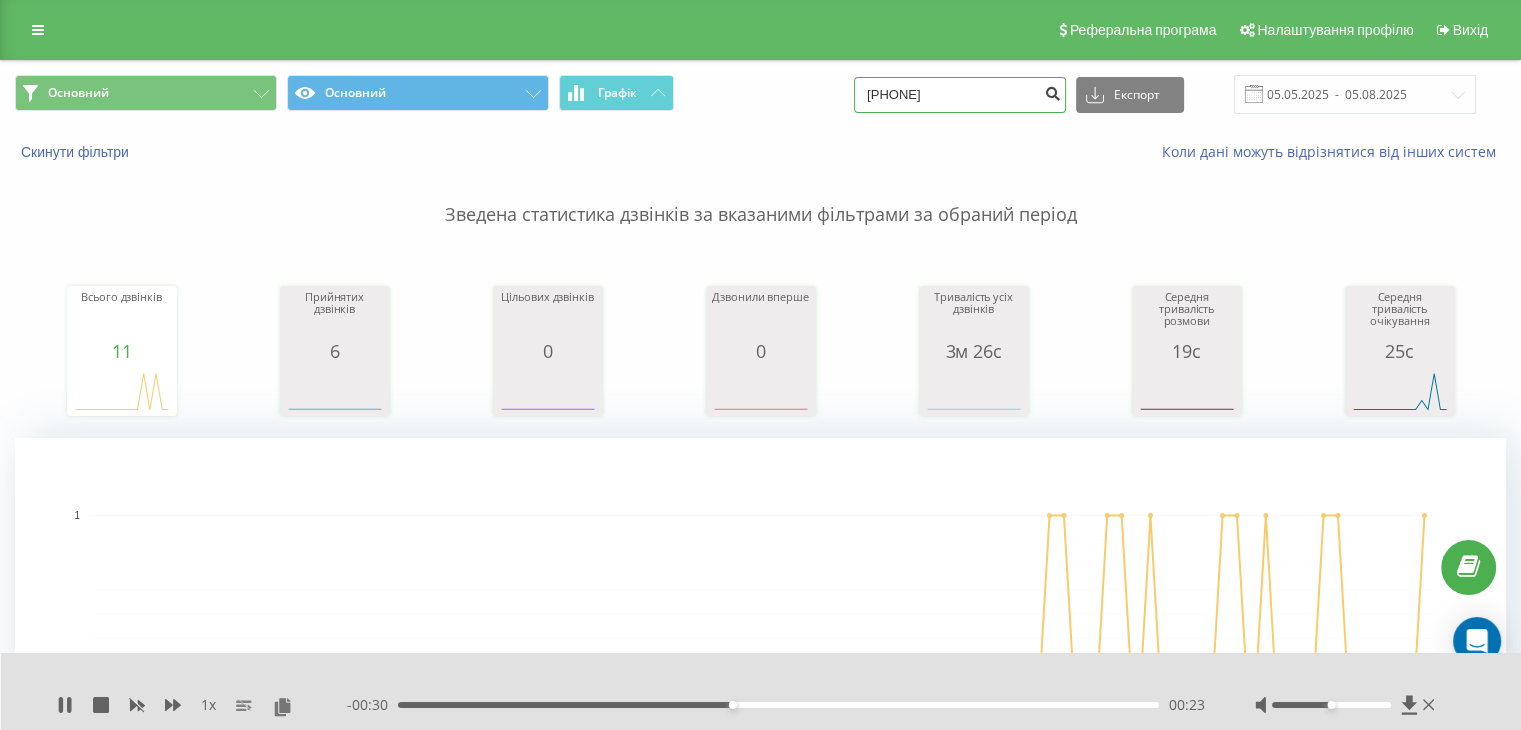 type on "[PHONE]" 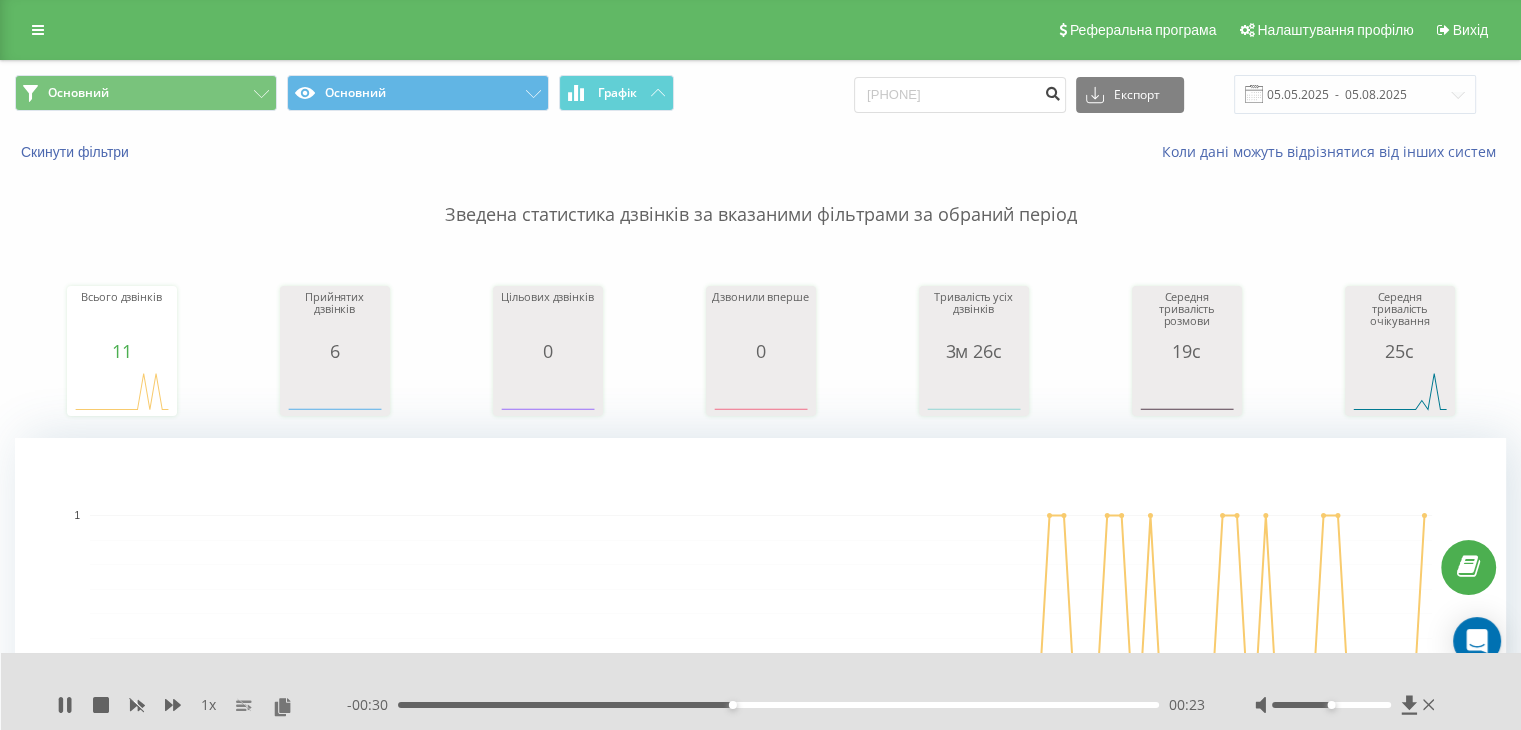 click at bounding box center [1052, 91] 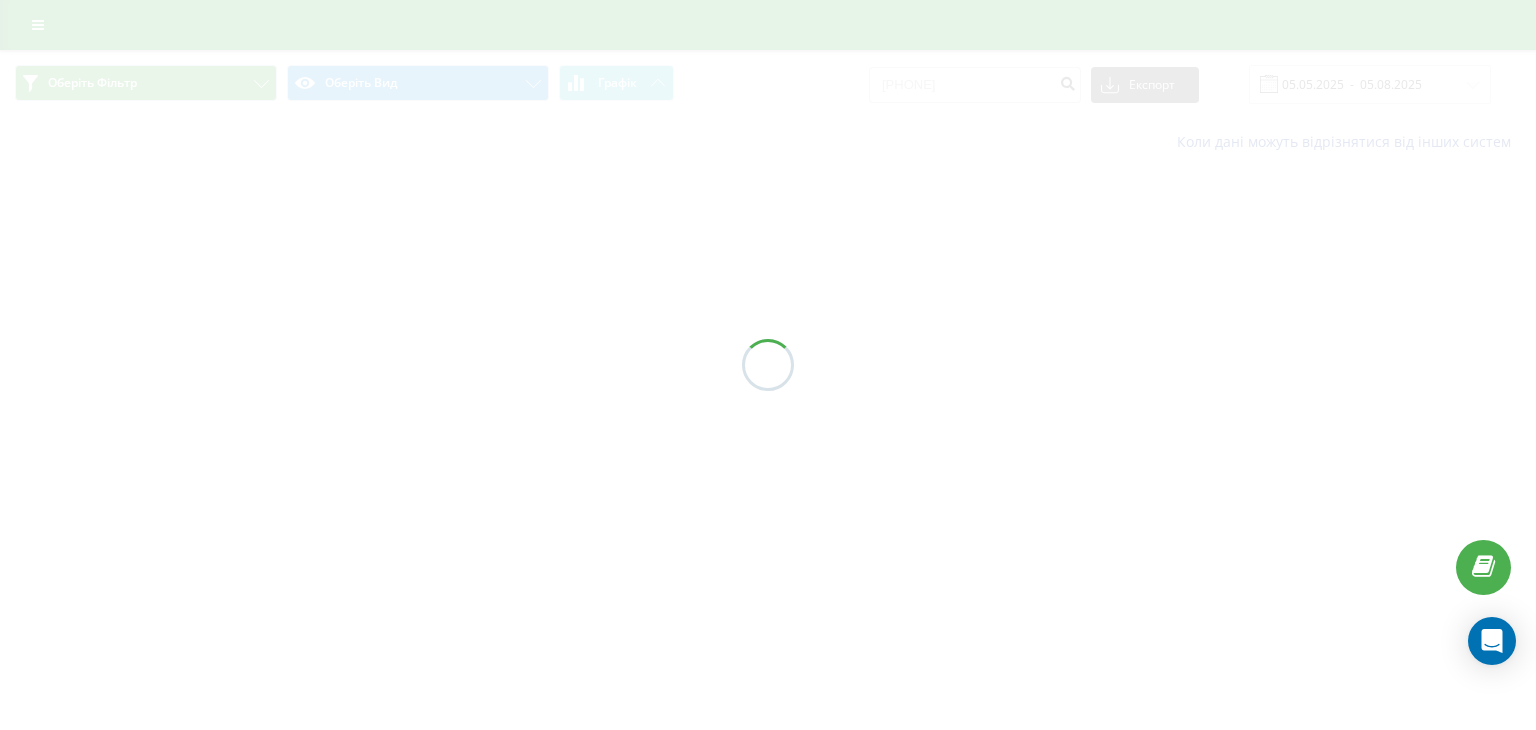 scroll, scrollTop: 0, scrollLeft: 0, axis: both 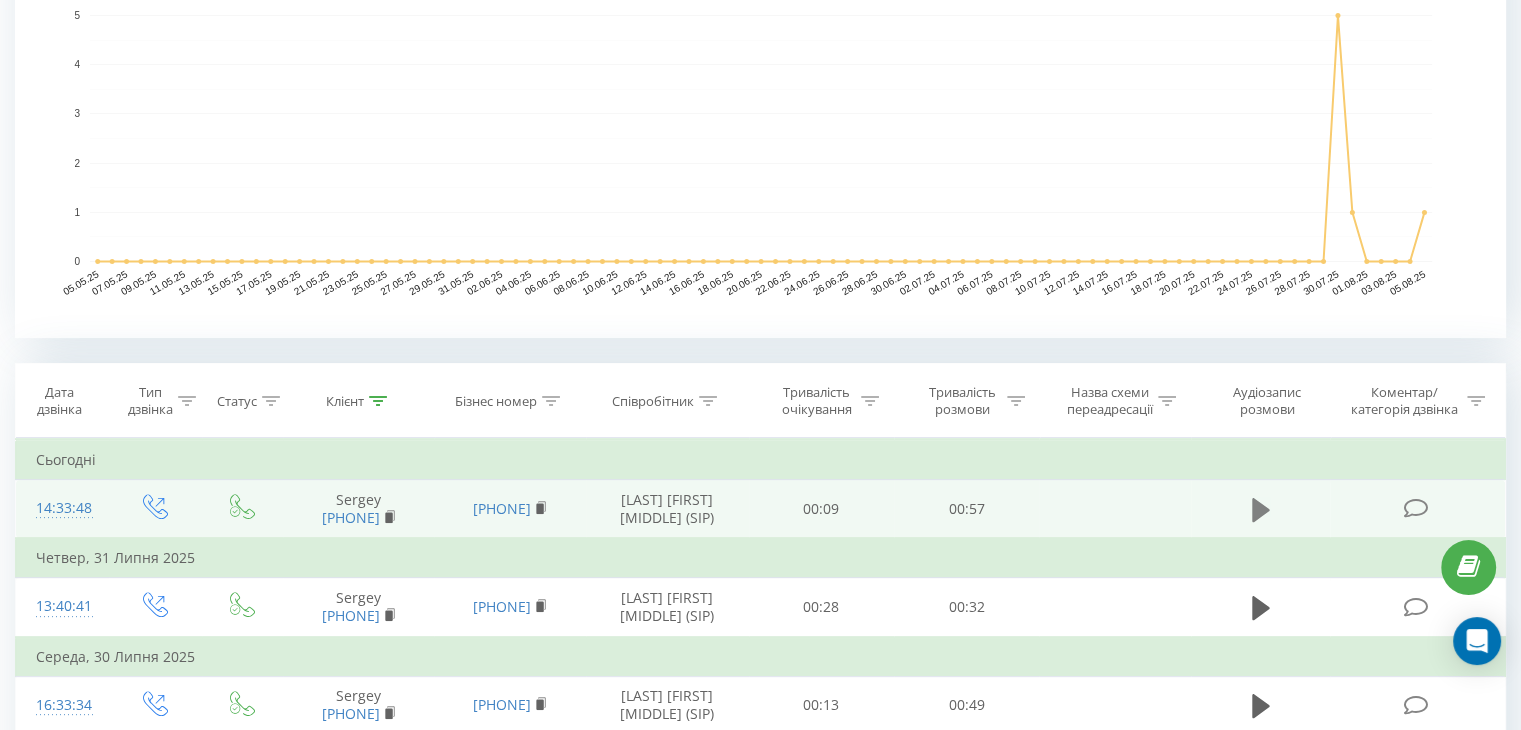 click 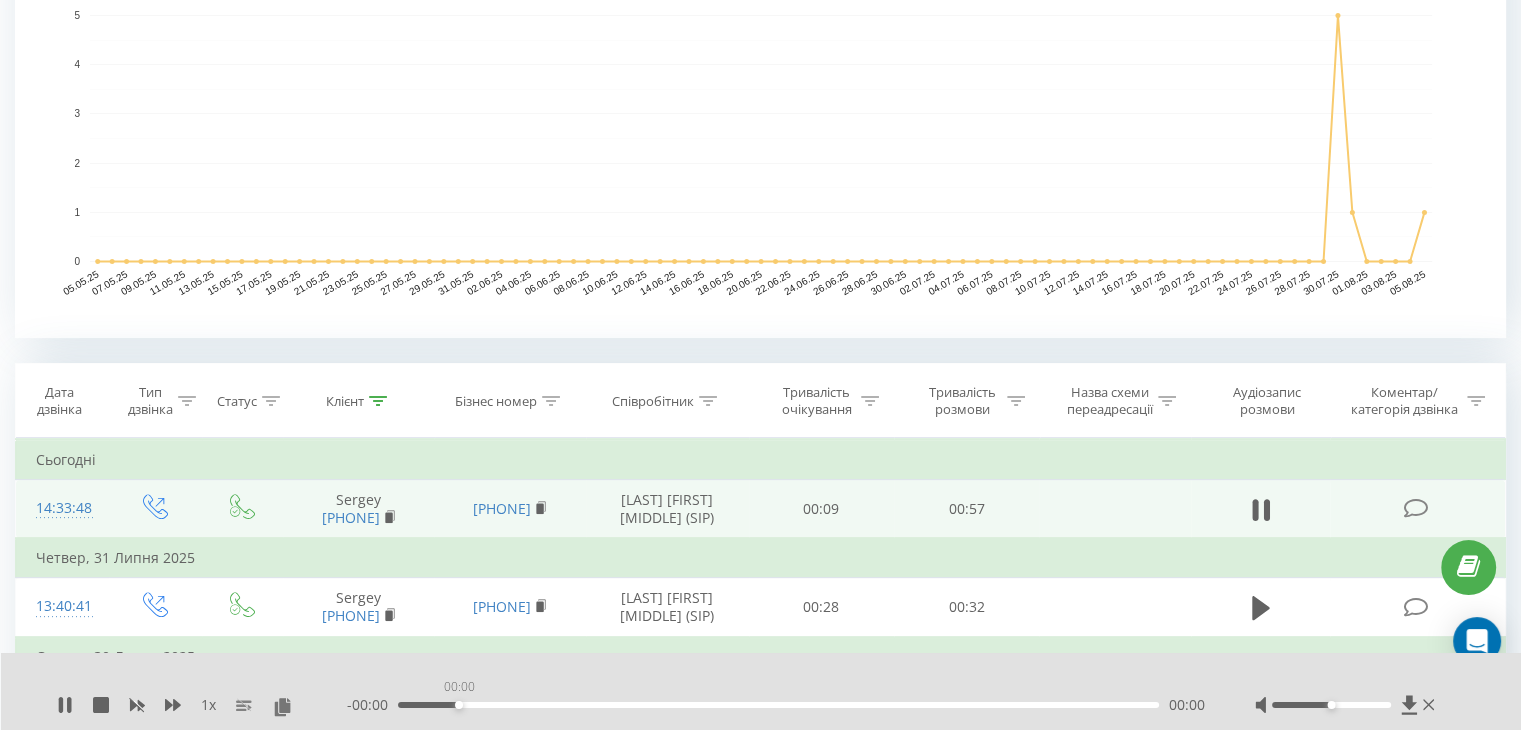 click on "00:00" at bounding box center [778, 705] 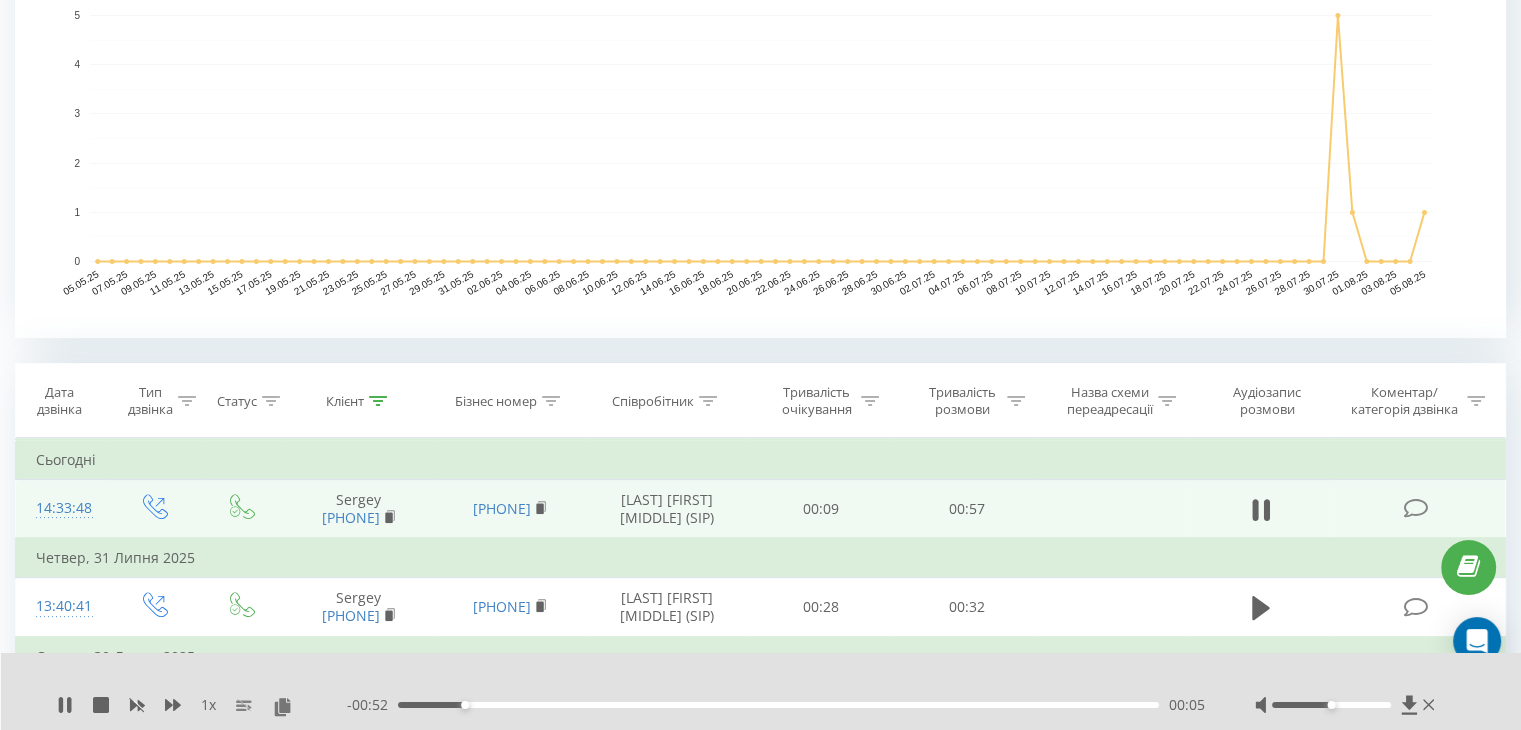 click on "00:05" at bounding box center [778, 705] 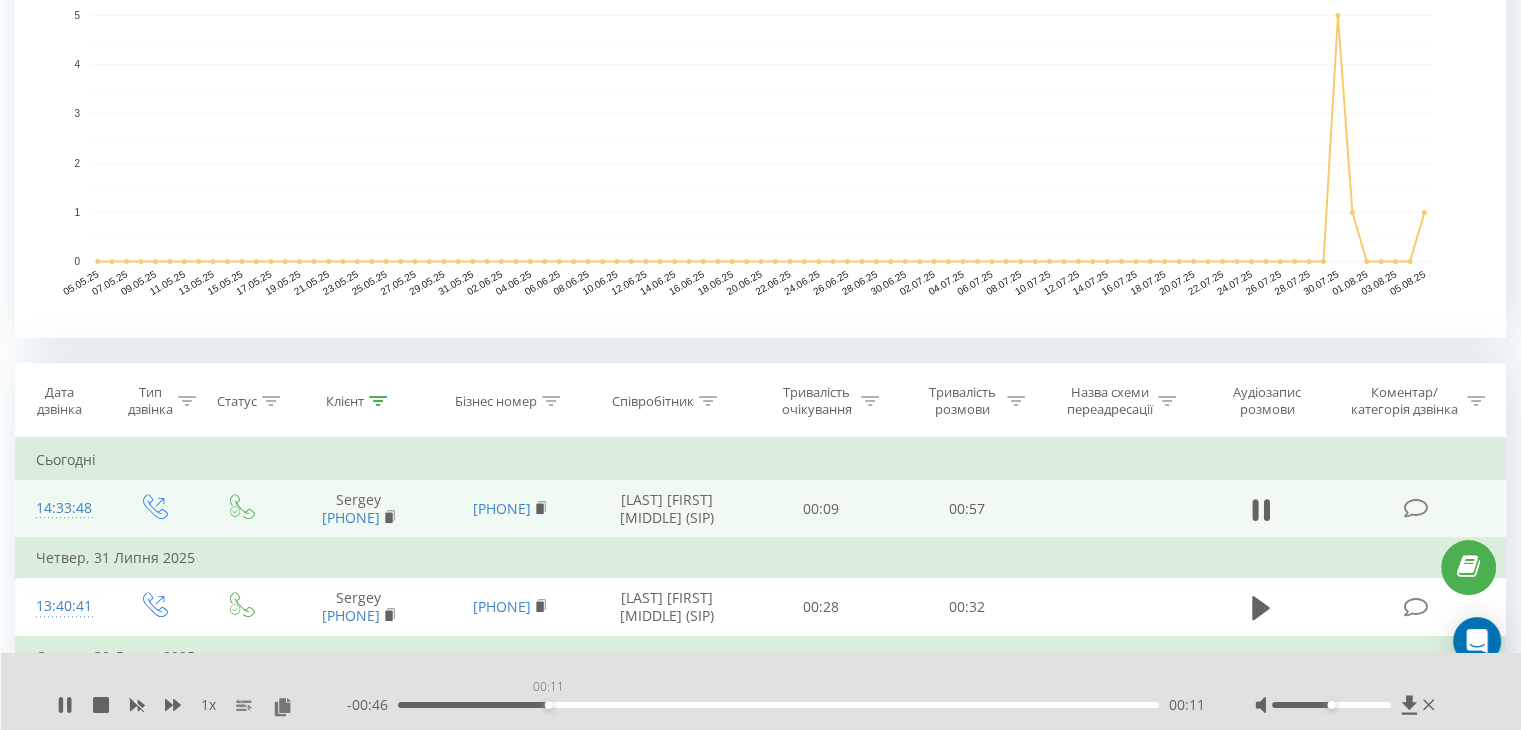 click on "00:11" at bounding box center [778, 705] 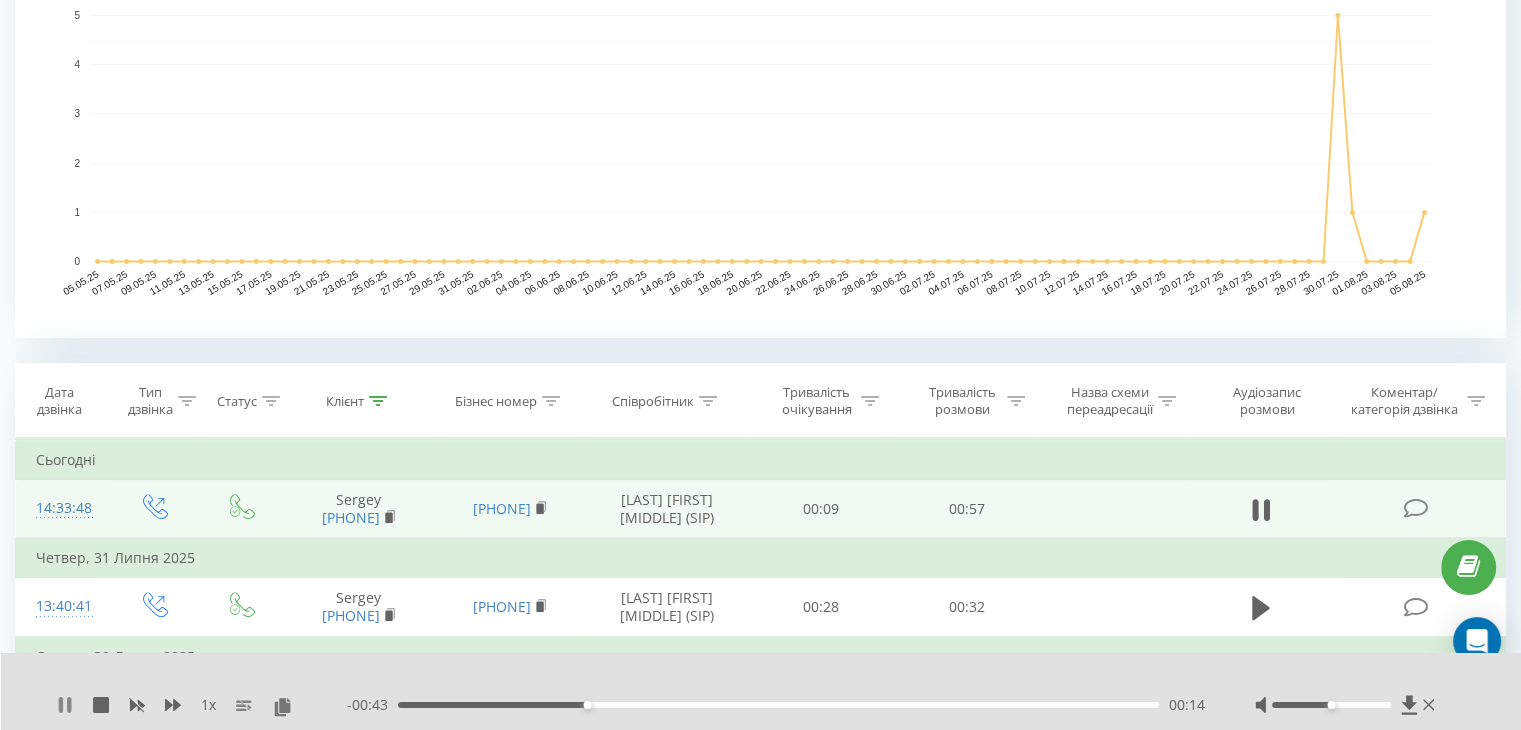 click 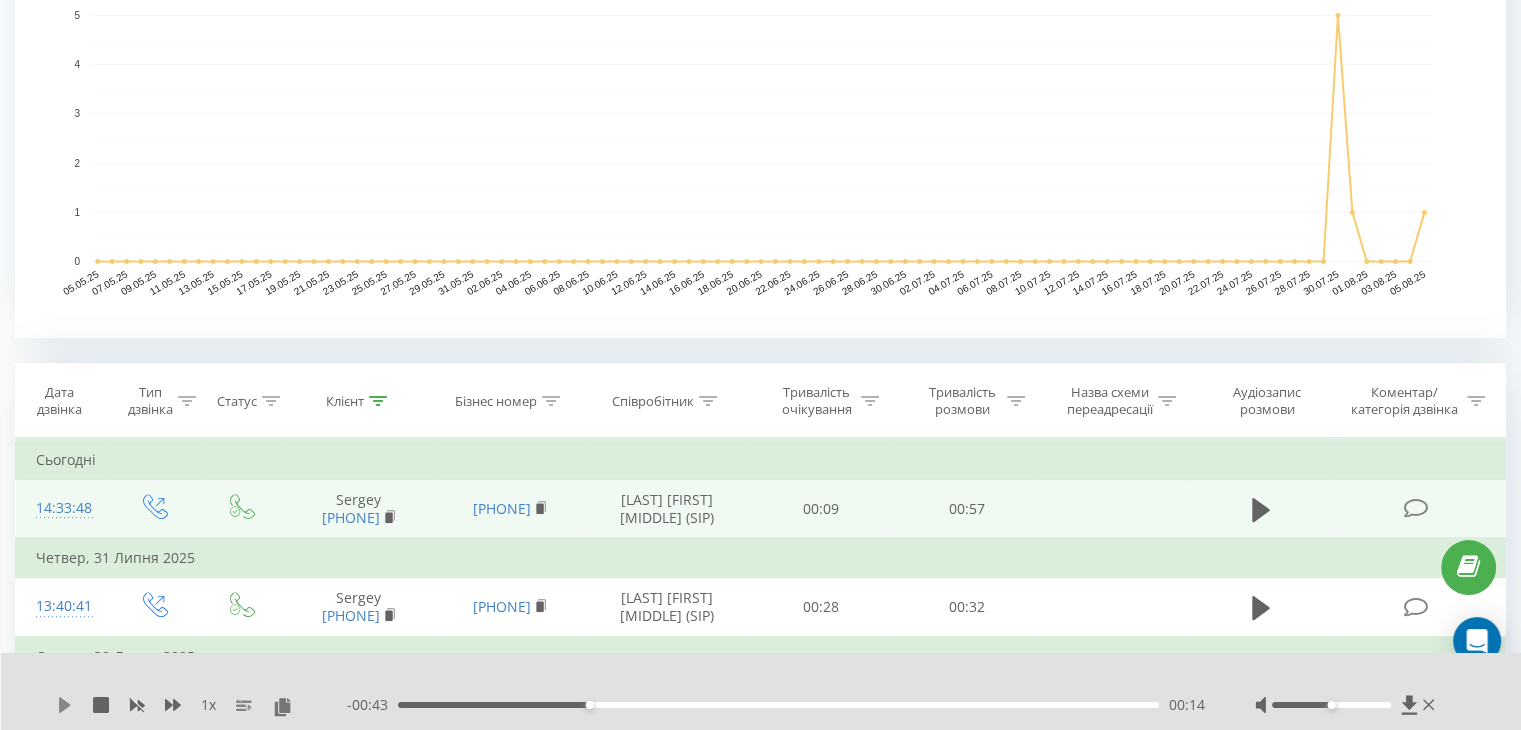 click 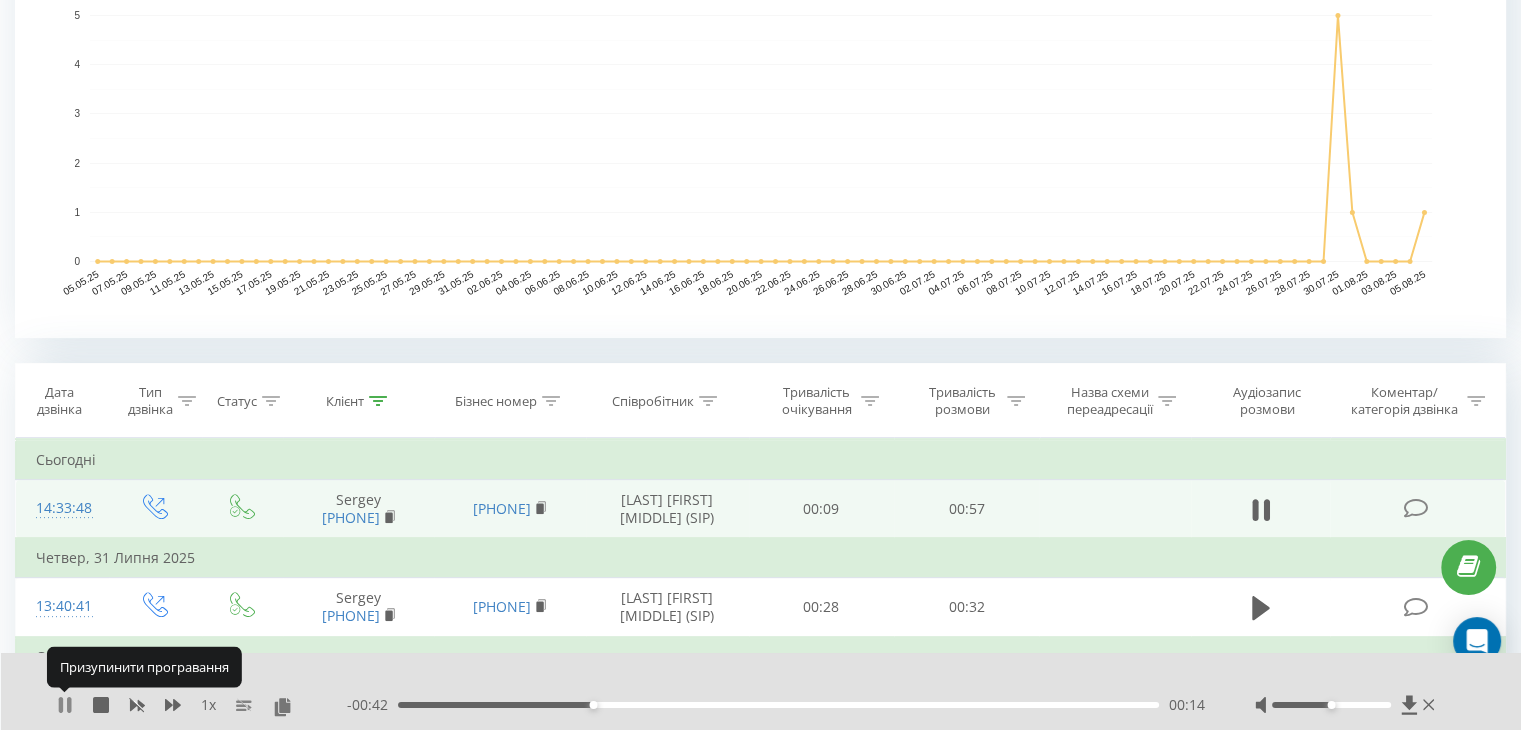 click 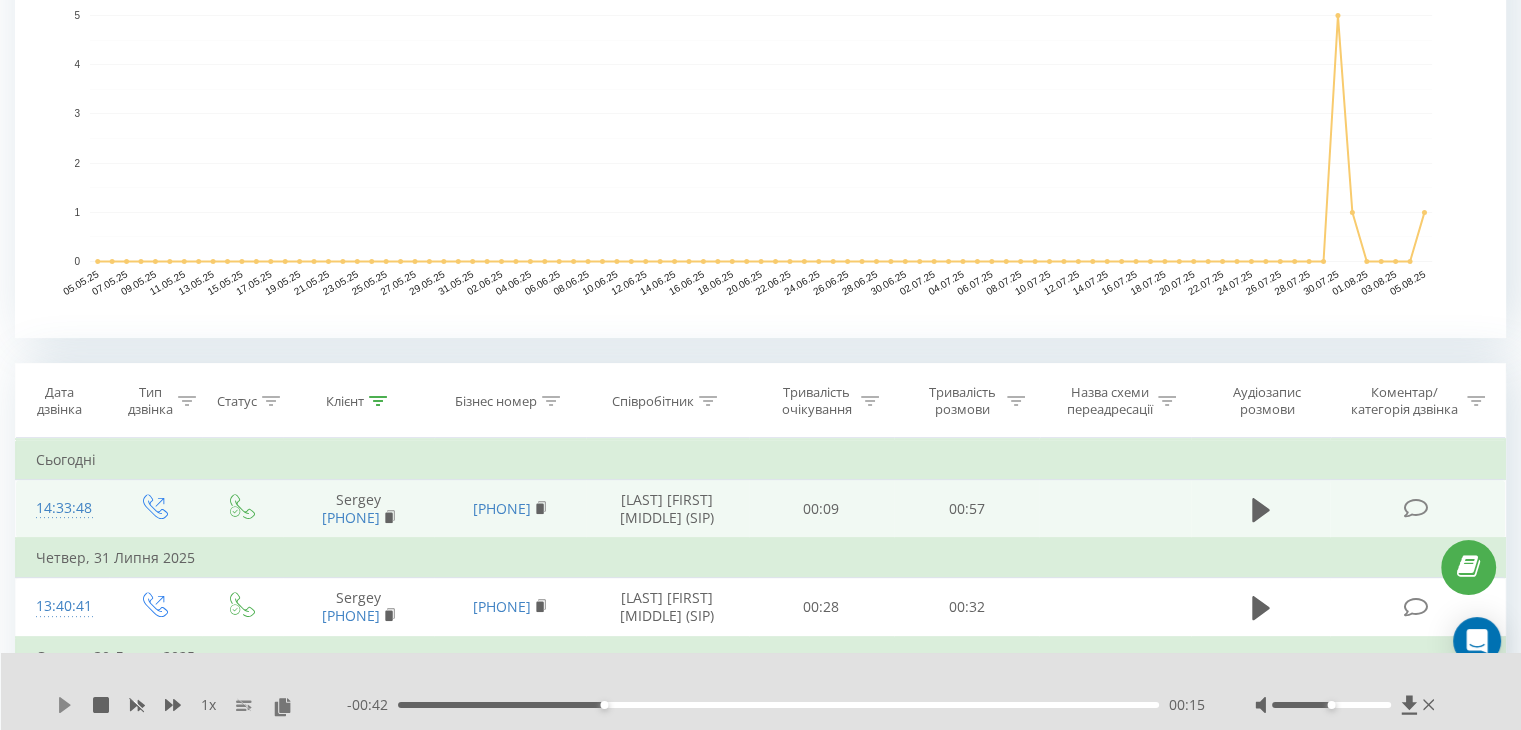 click 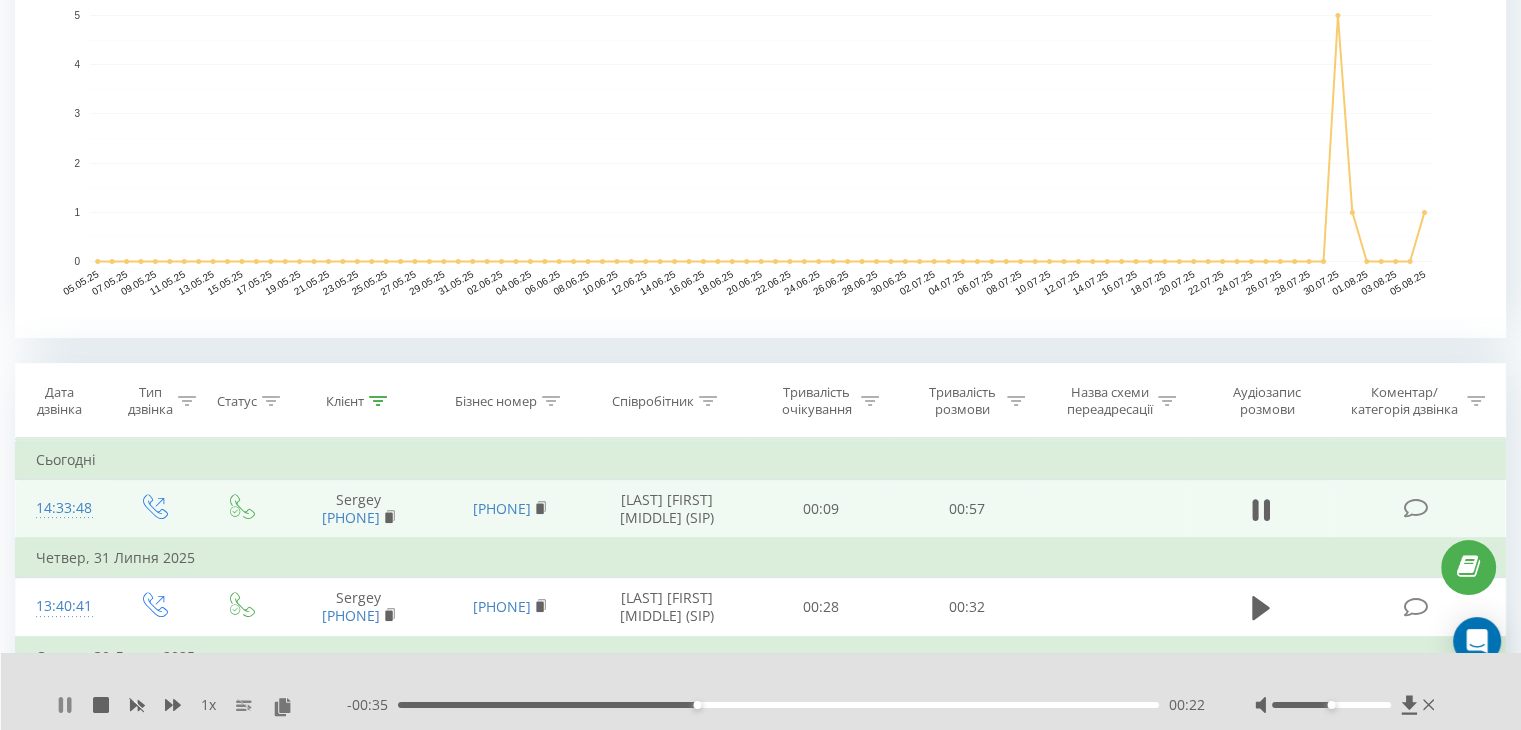 click 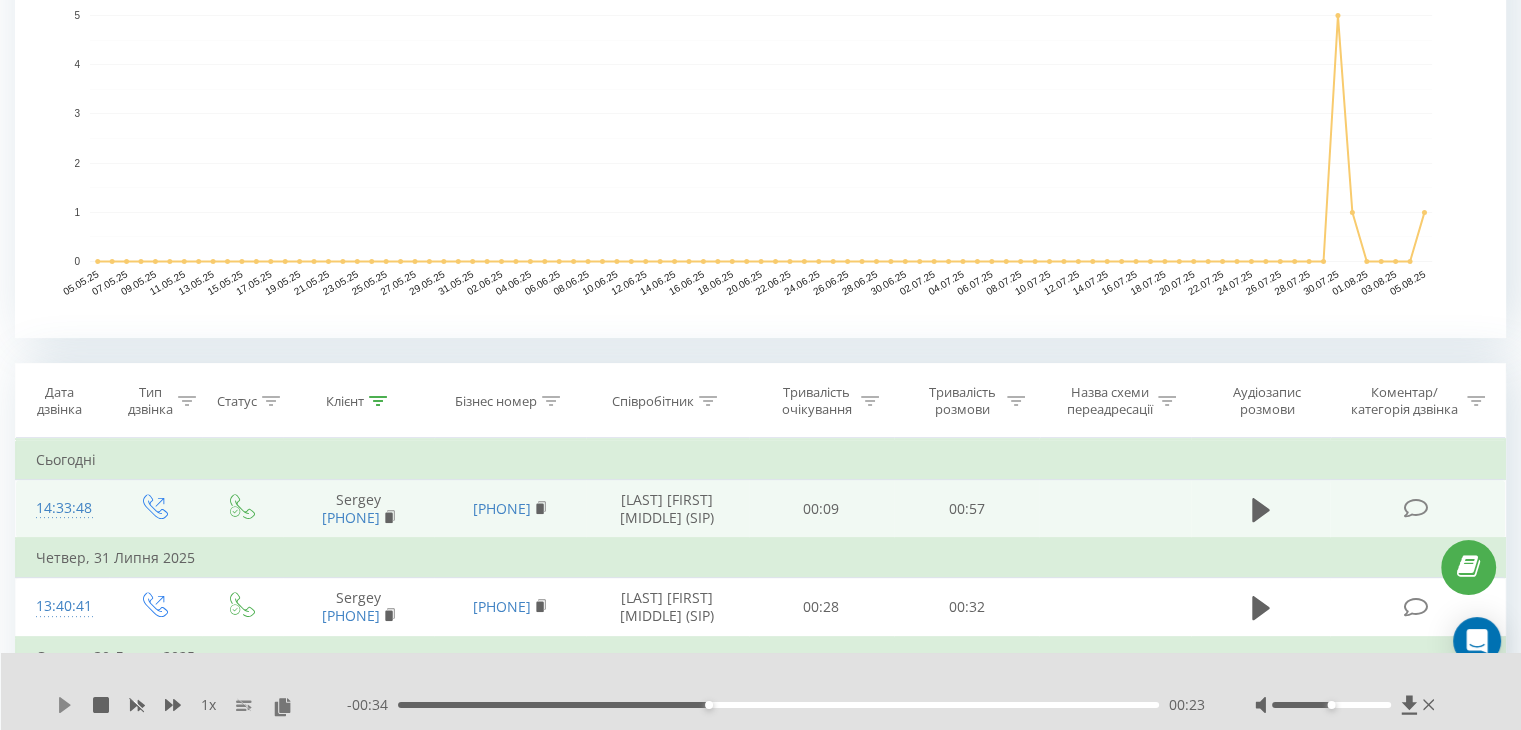 click 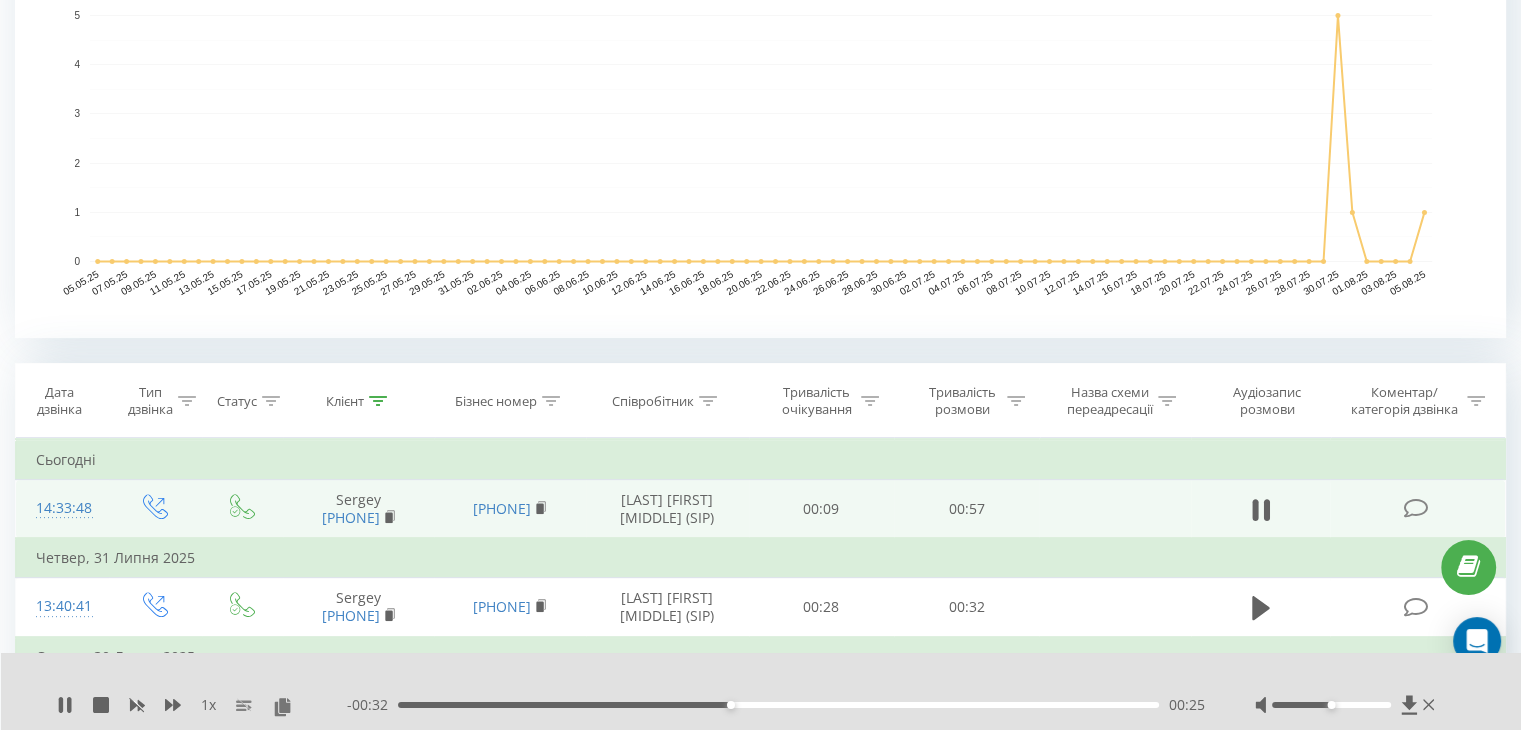 click on "00:25" at bounding box center (778, 705) 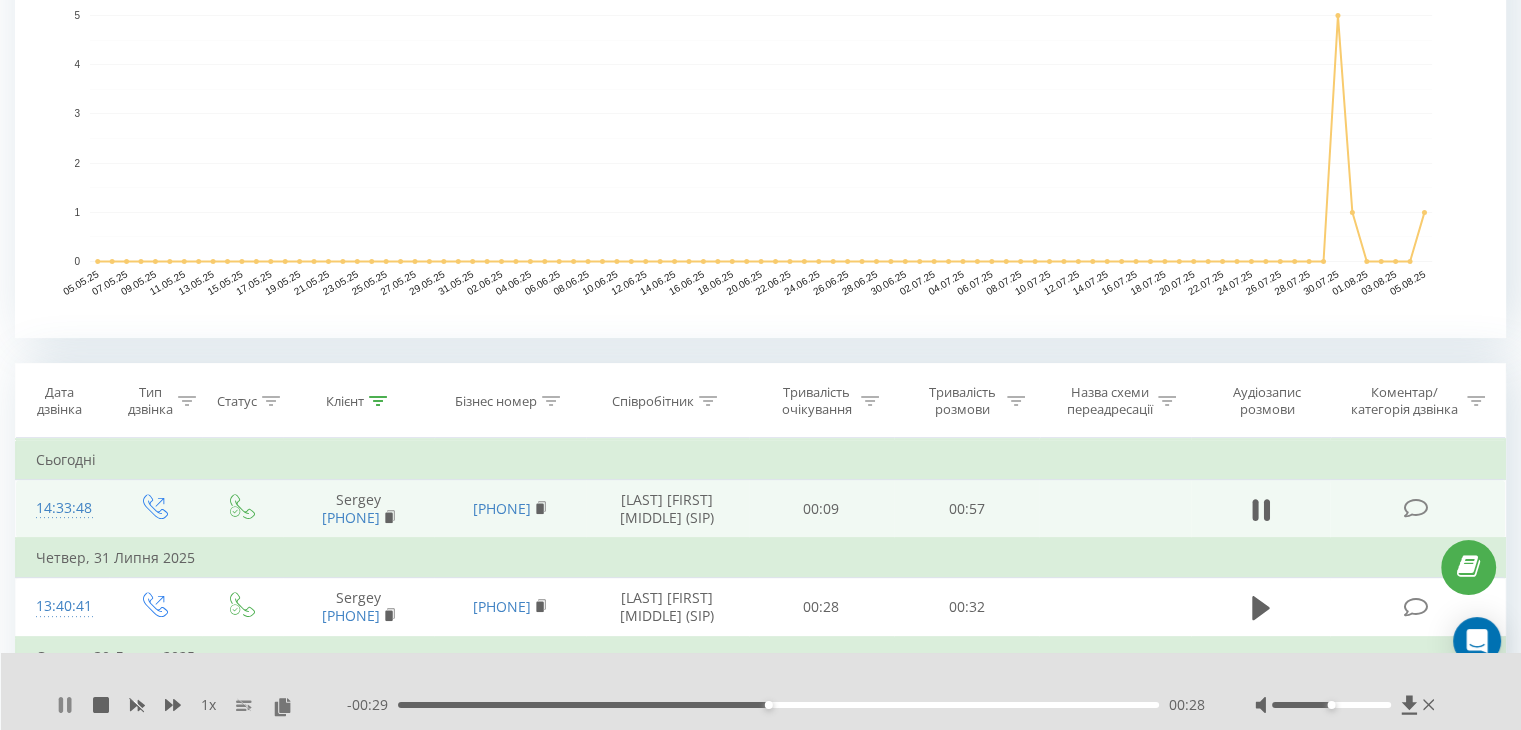 click 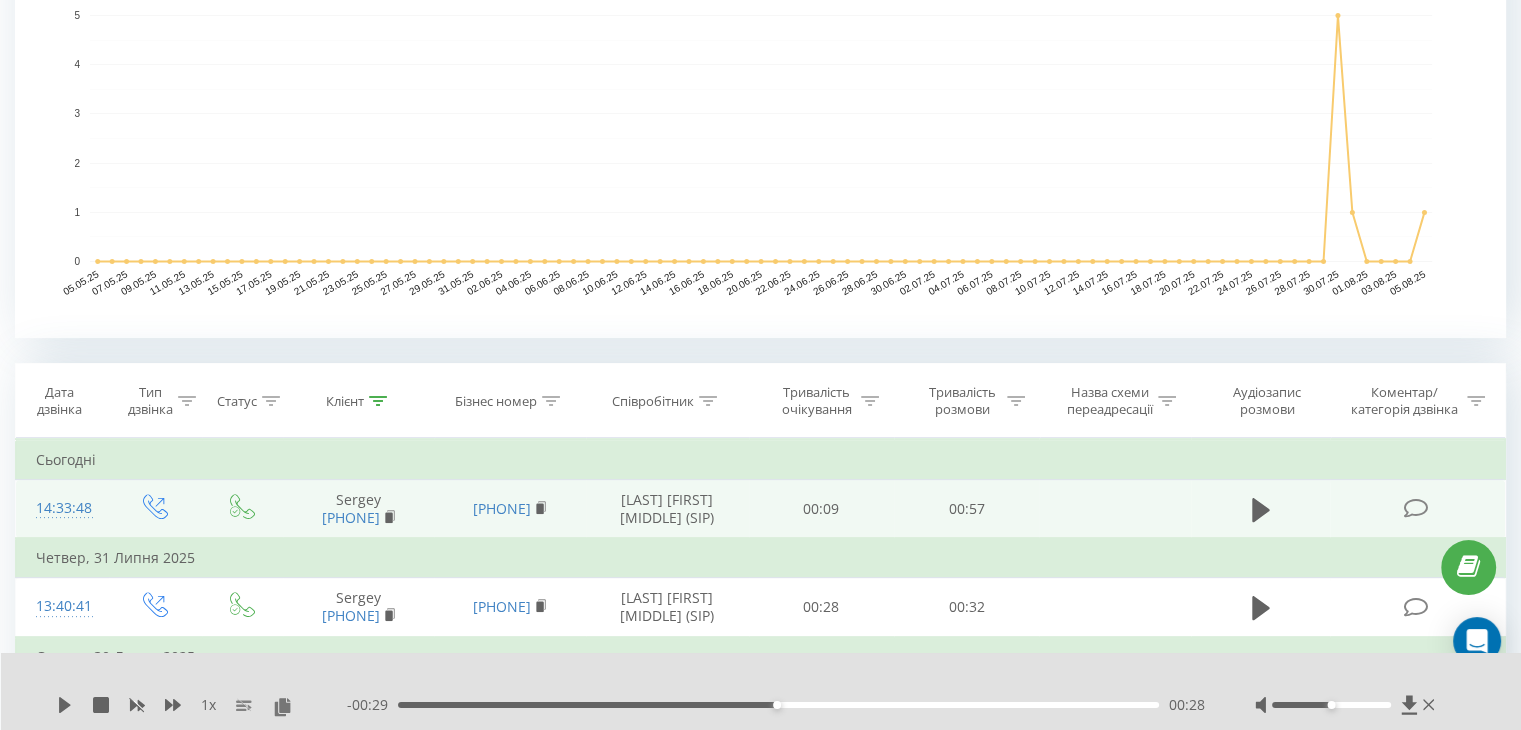 click on "1 x  - 00:29 00:28   00:28" at bounding box center (761, 691) 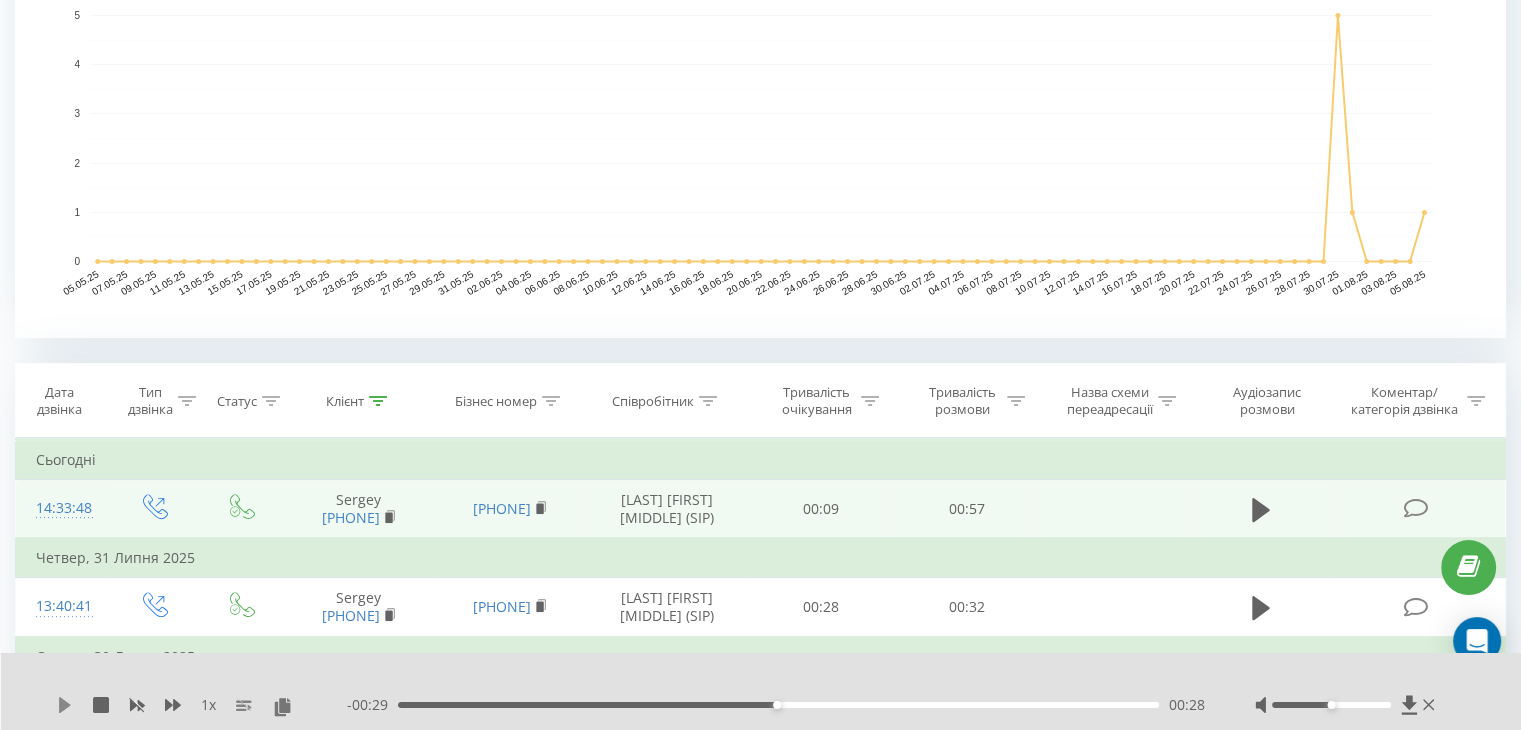 click 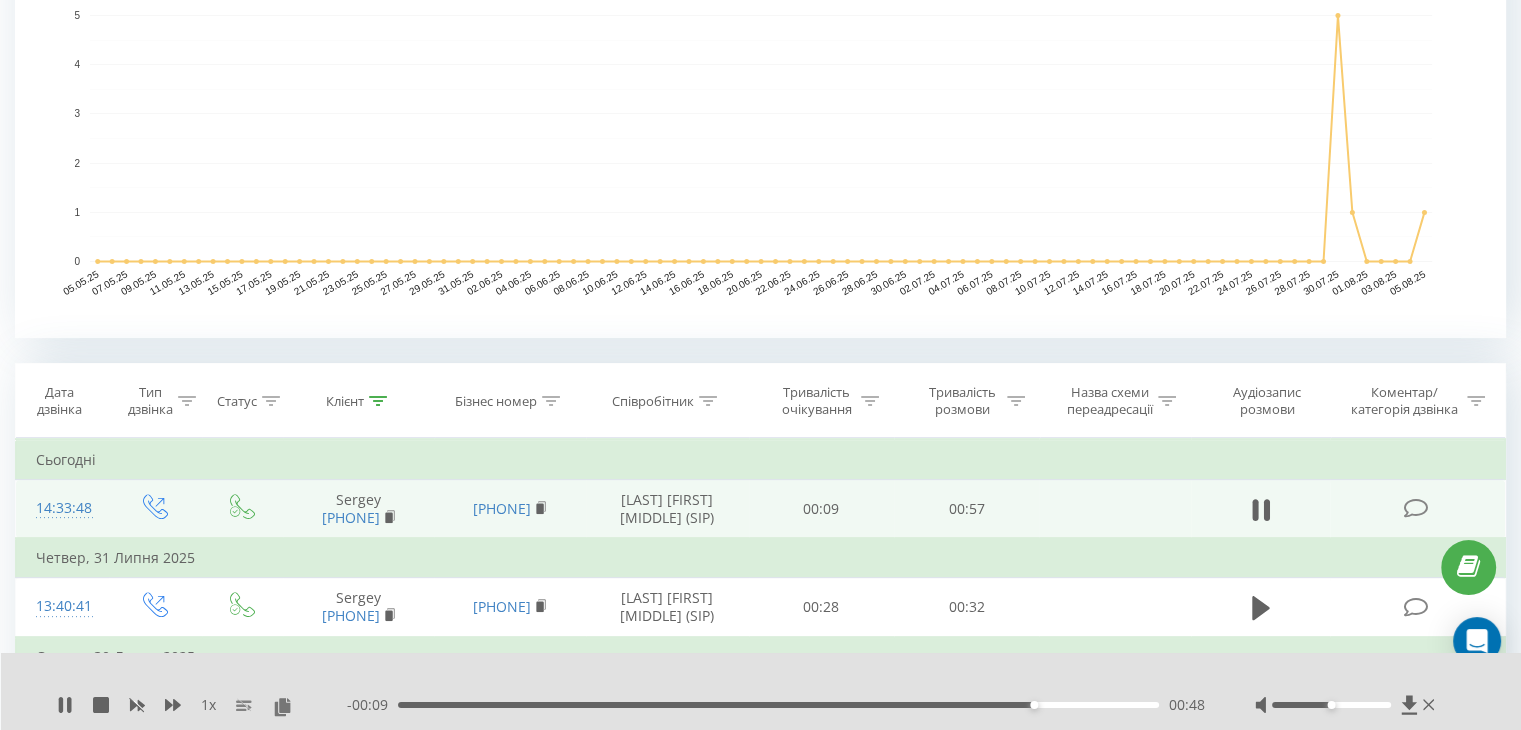 click on "1 x  - 00:09 00:48   00:48" at bounding box center [761, 691] 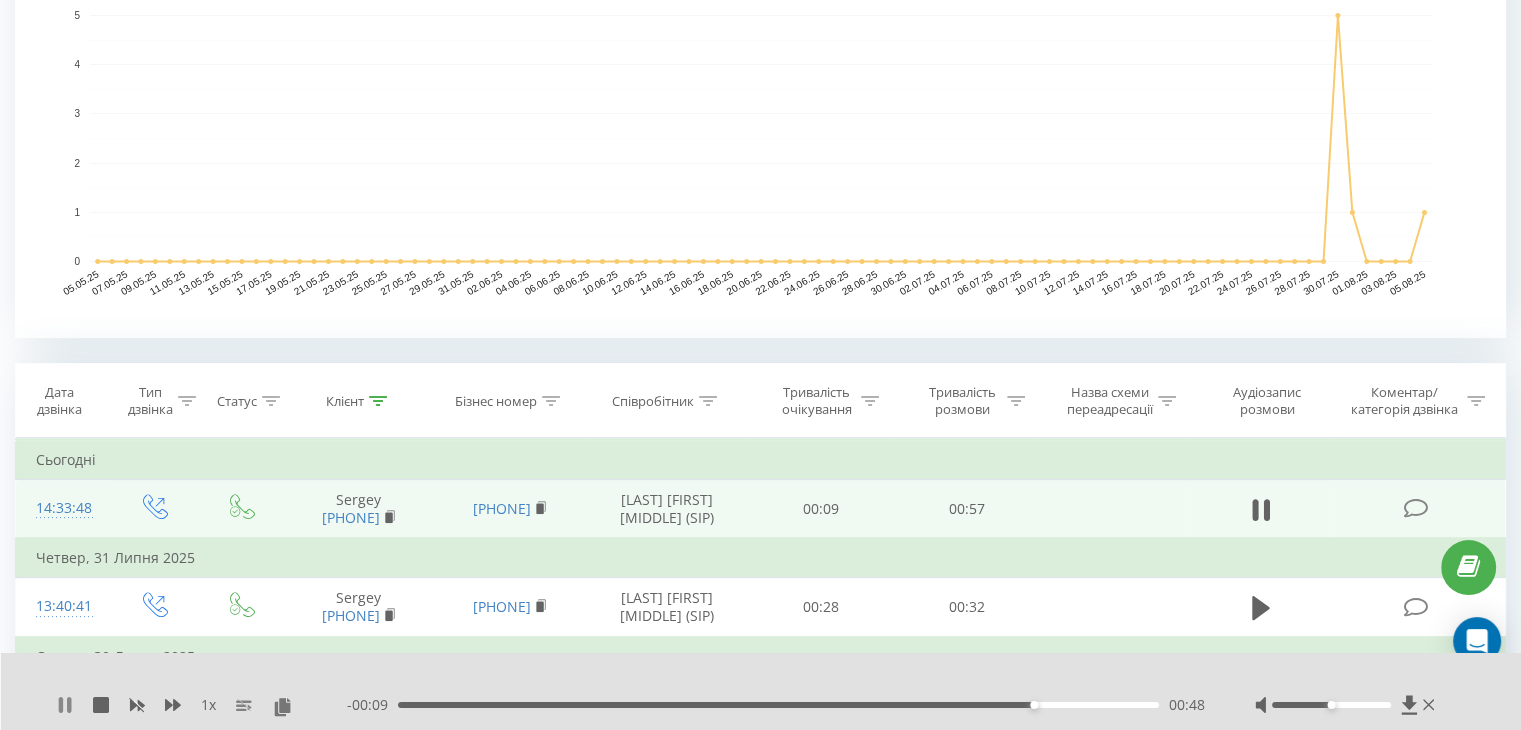 click 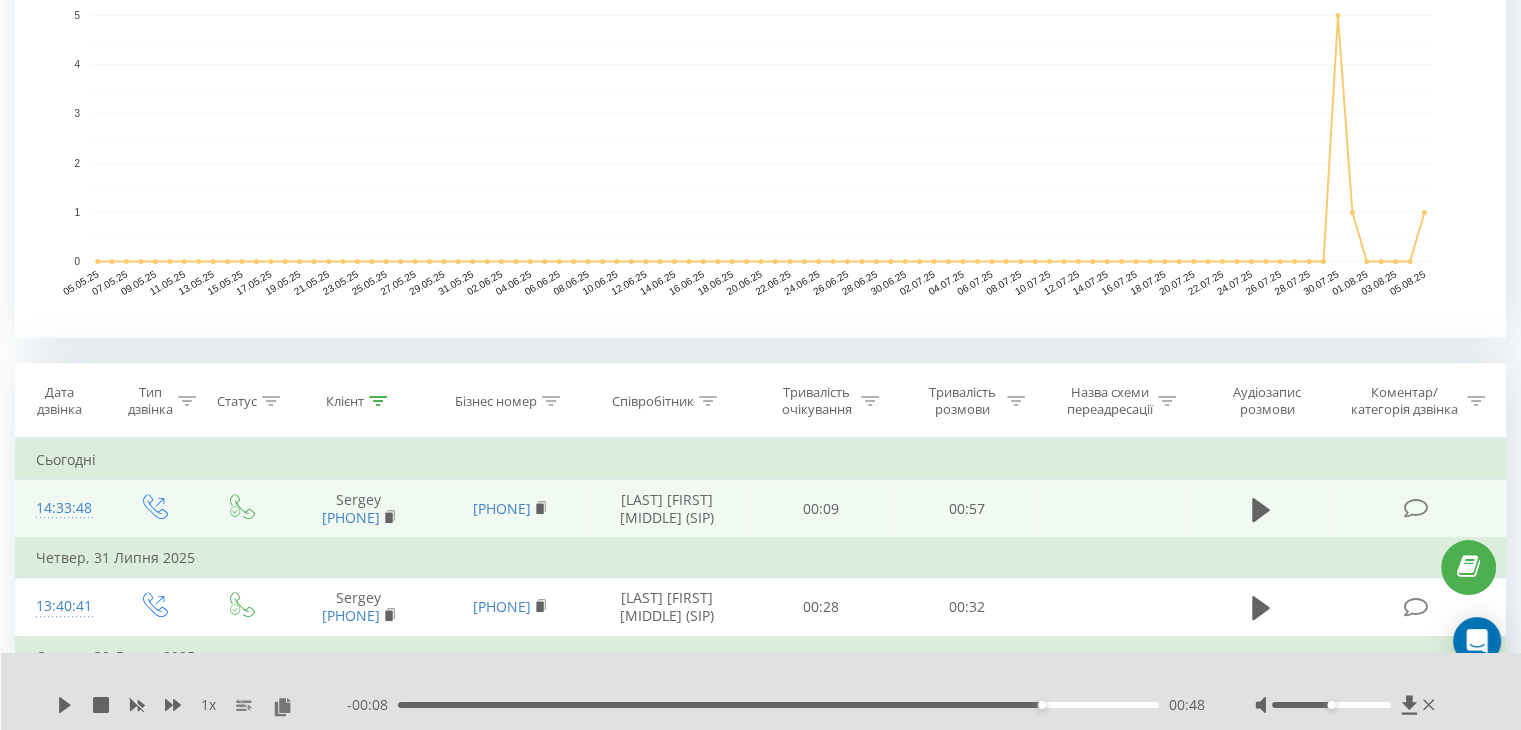 click on "1 x  - 00:08 00:48   00:48" at bounding box center [761, 691] 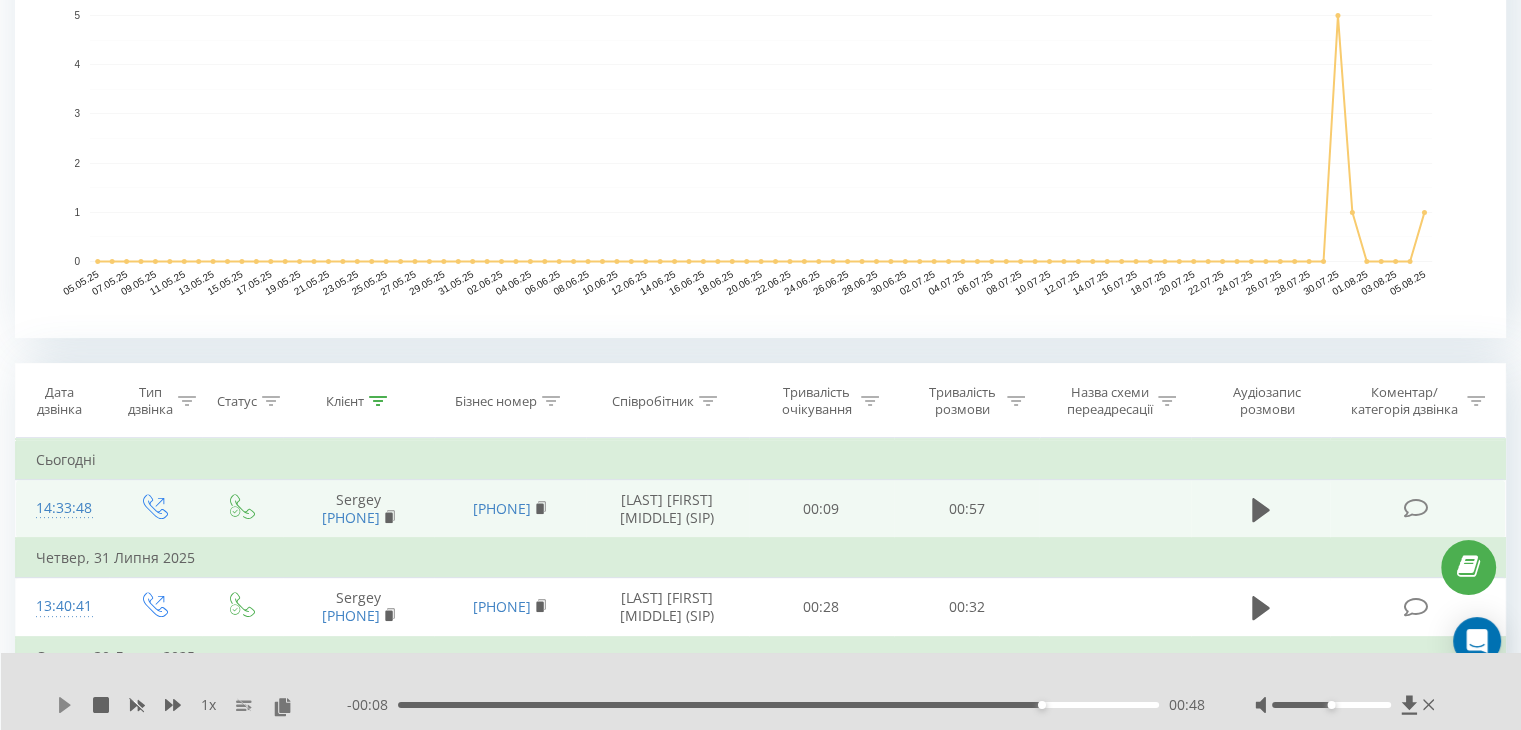 click 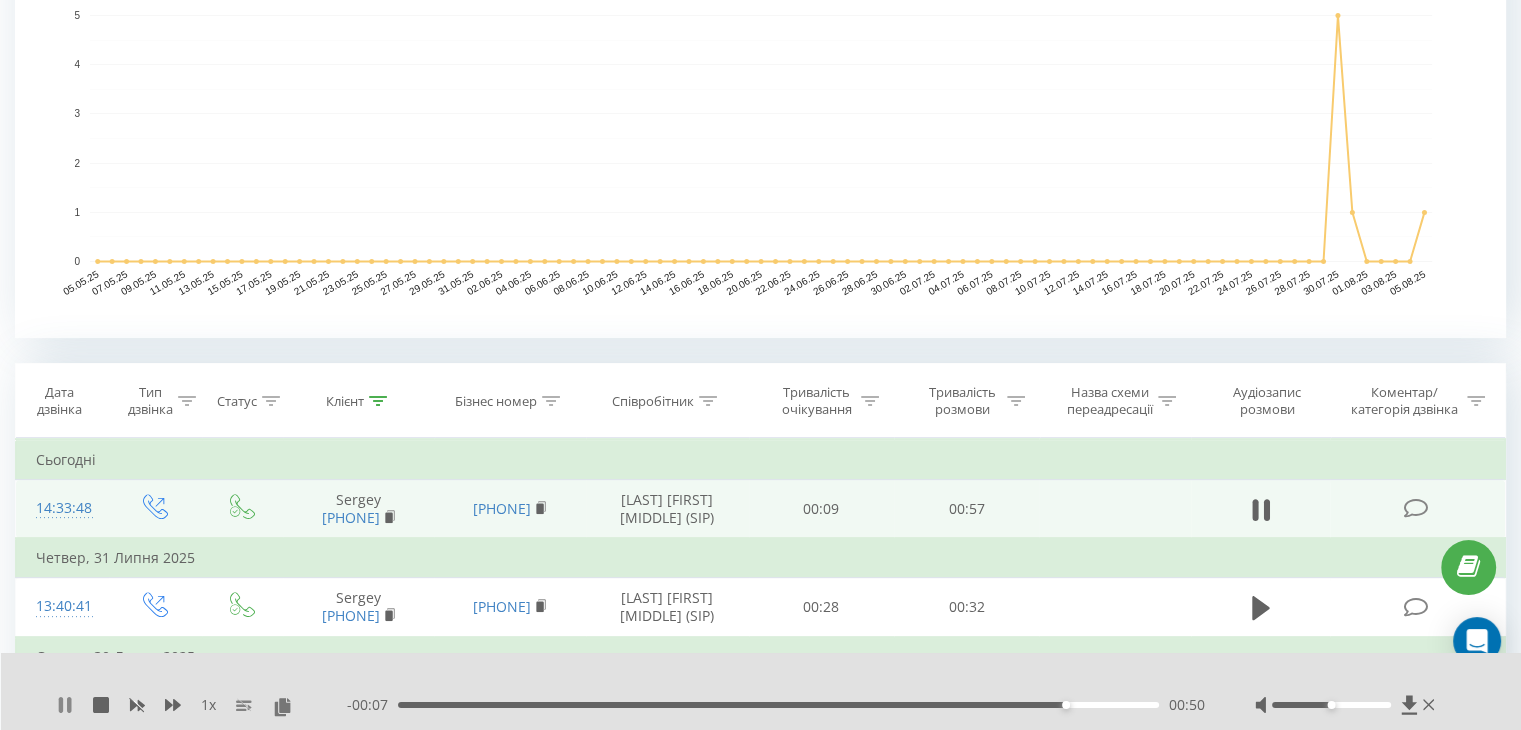 click 